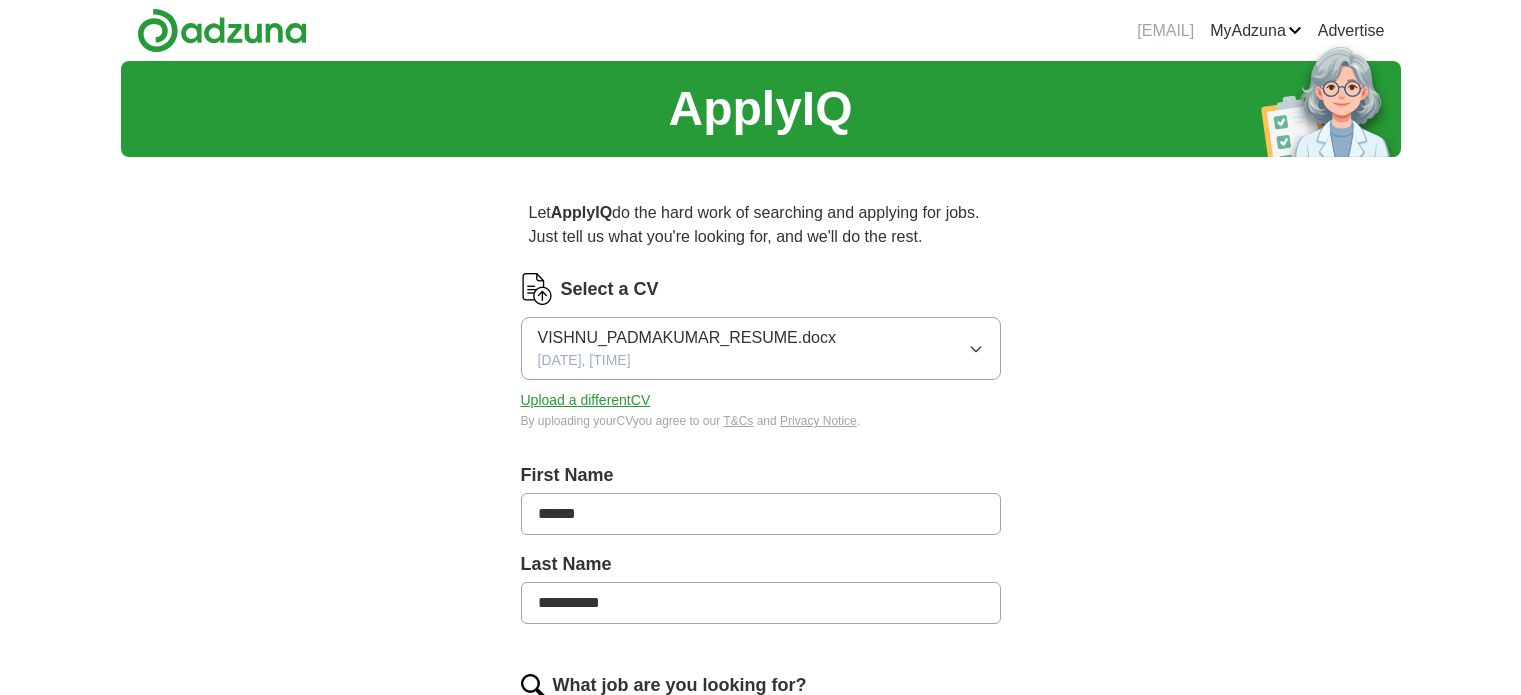 scroll, scrollTop: 0, scrollLeft: 0, axis: both 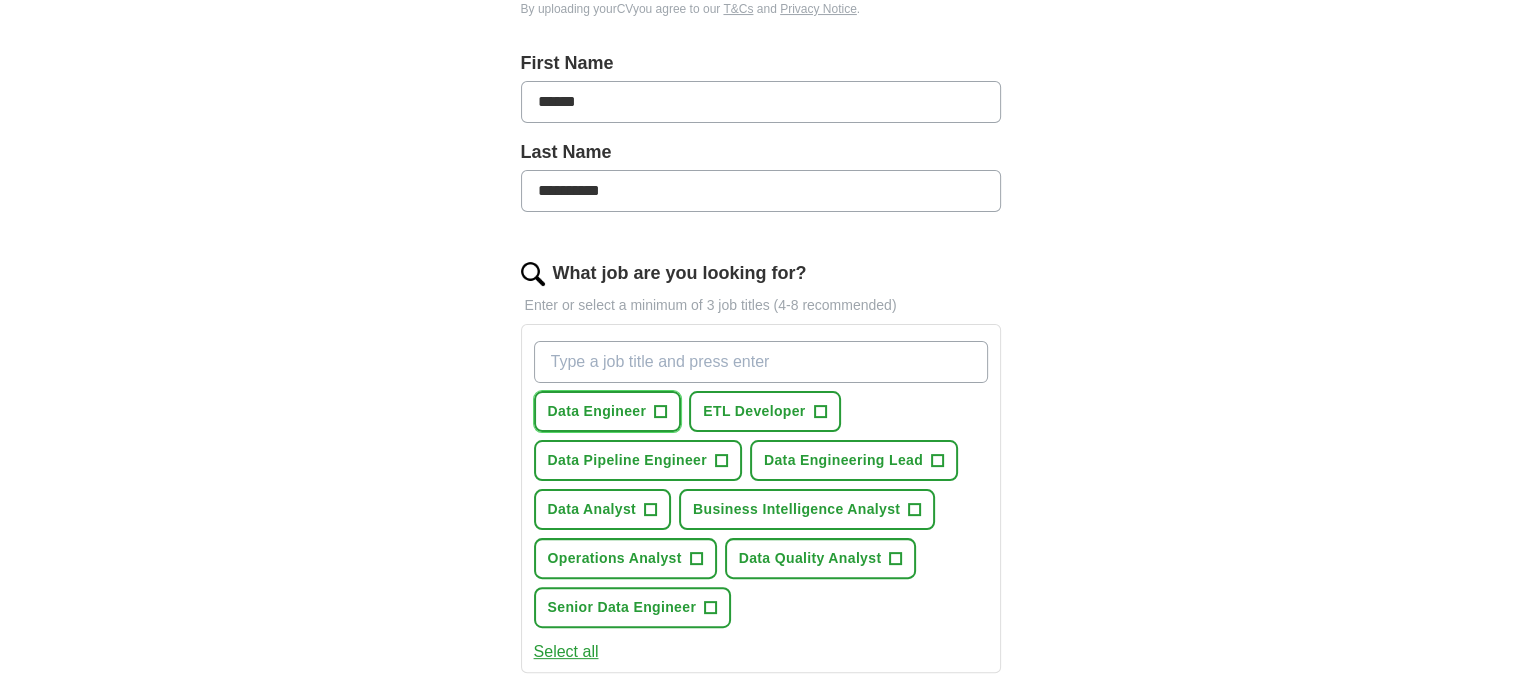 click on "+" at bounding box center (661, 412) 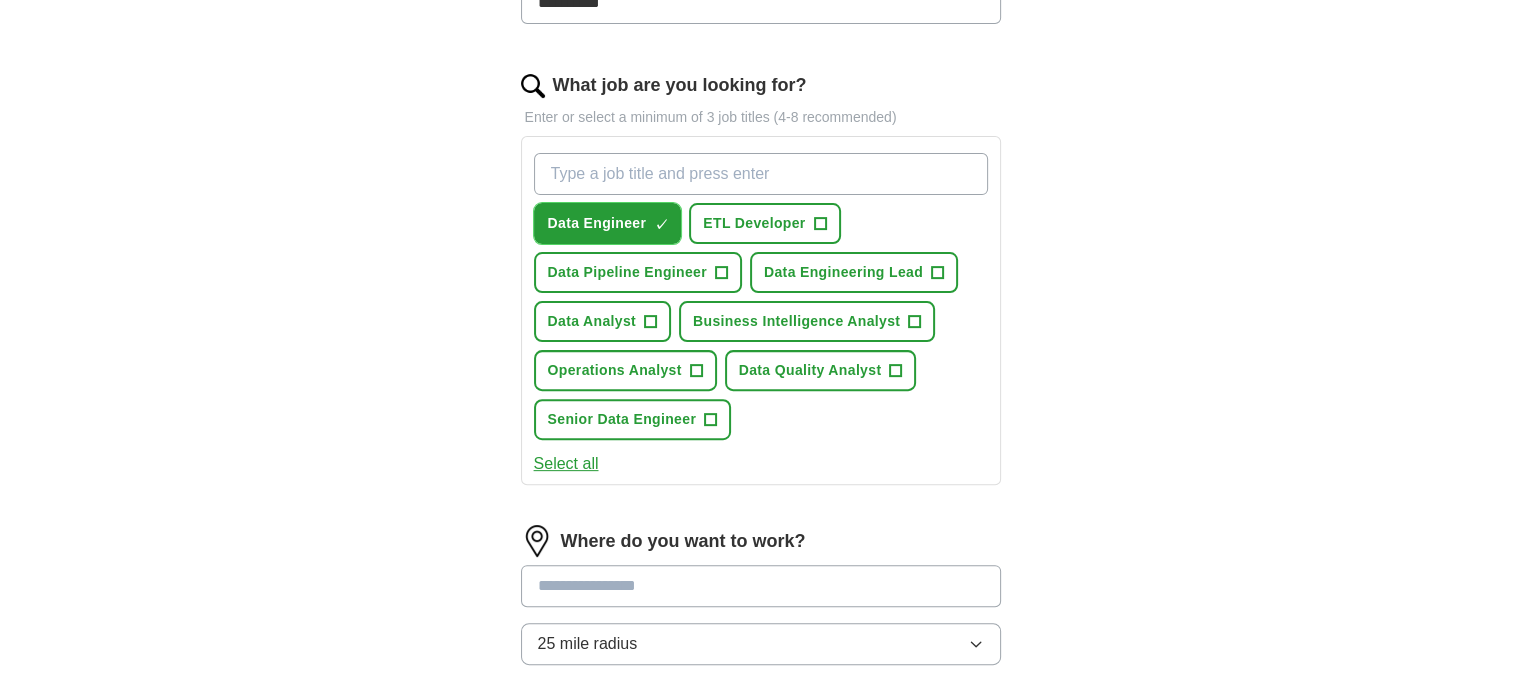 scroll, scrollTop: 604, scrollLeft: 0, axis: vertical 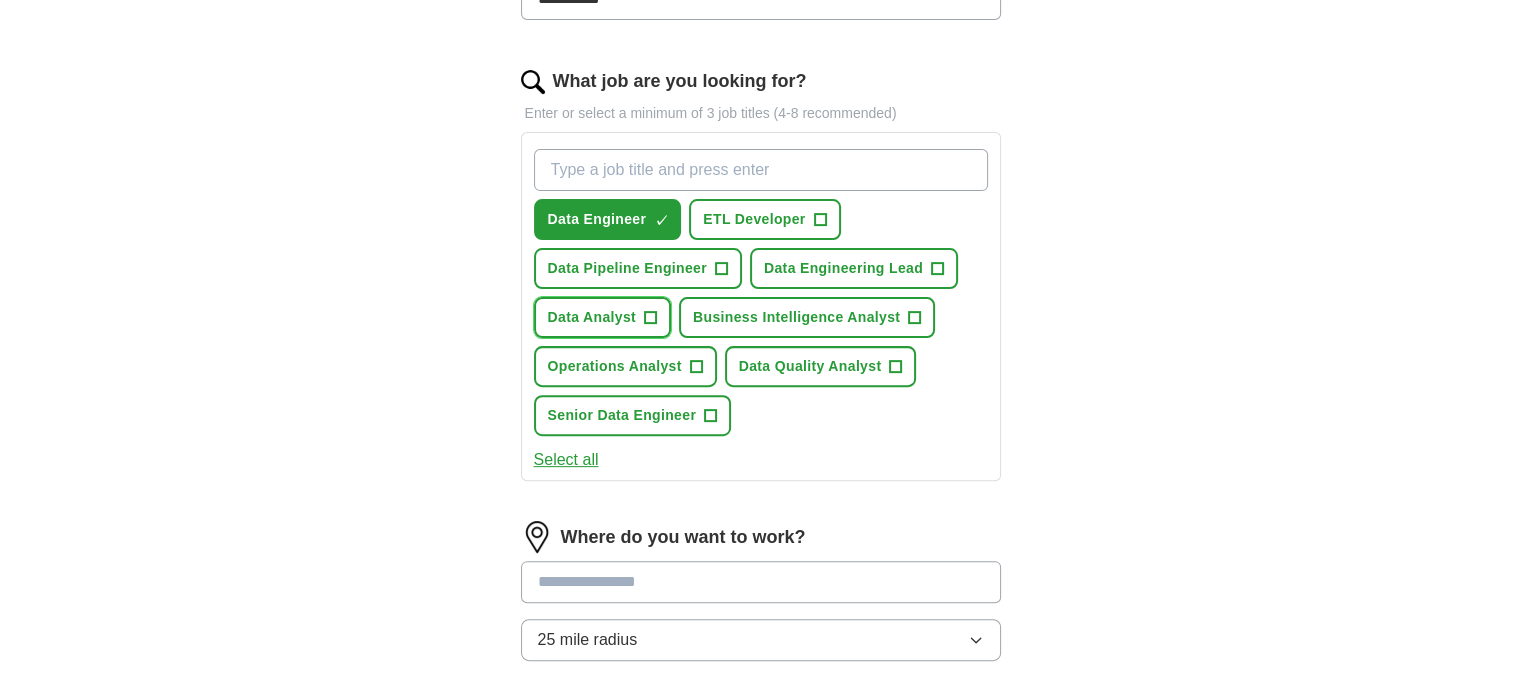 click on "+" at bounding box center (650, 318) 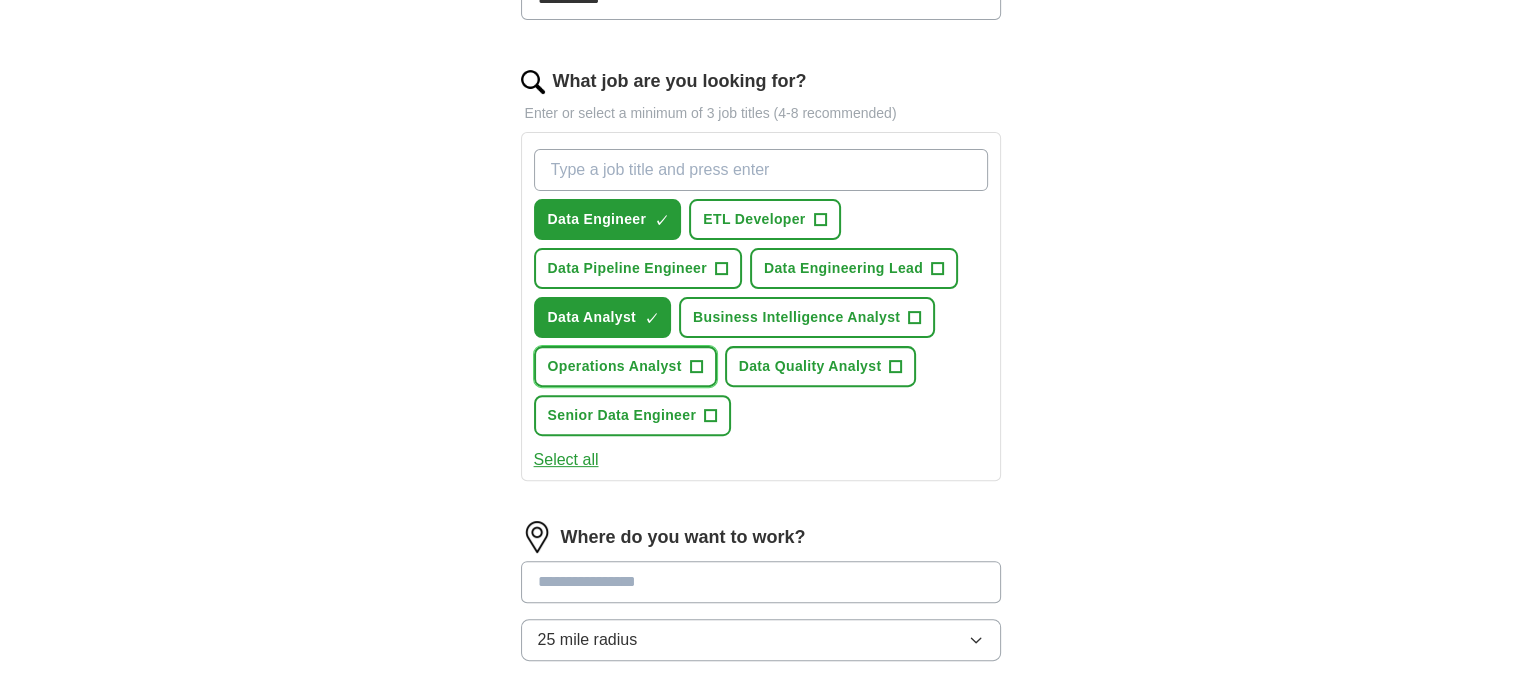 click on "+" at bounding box center (696, 367) 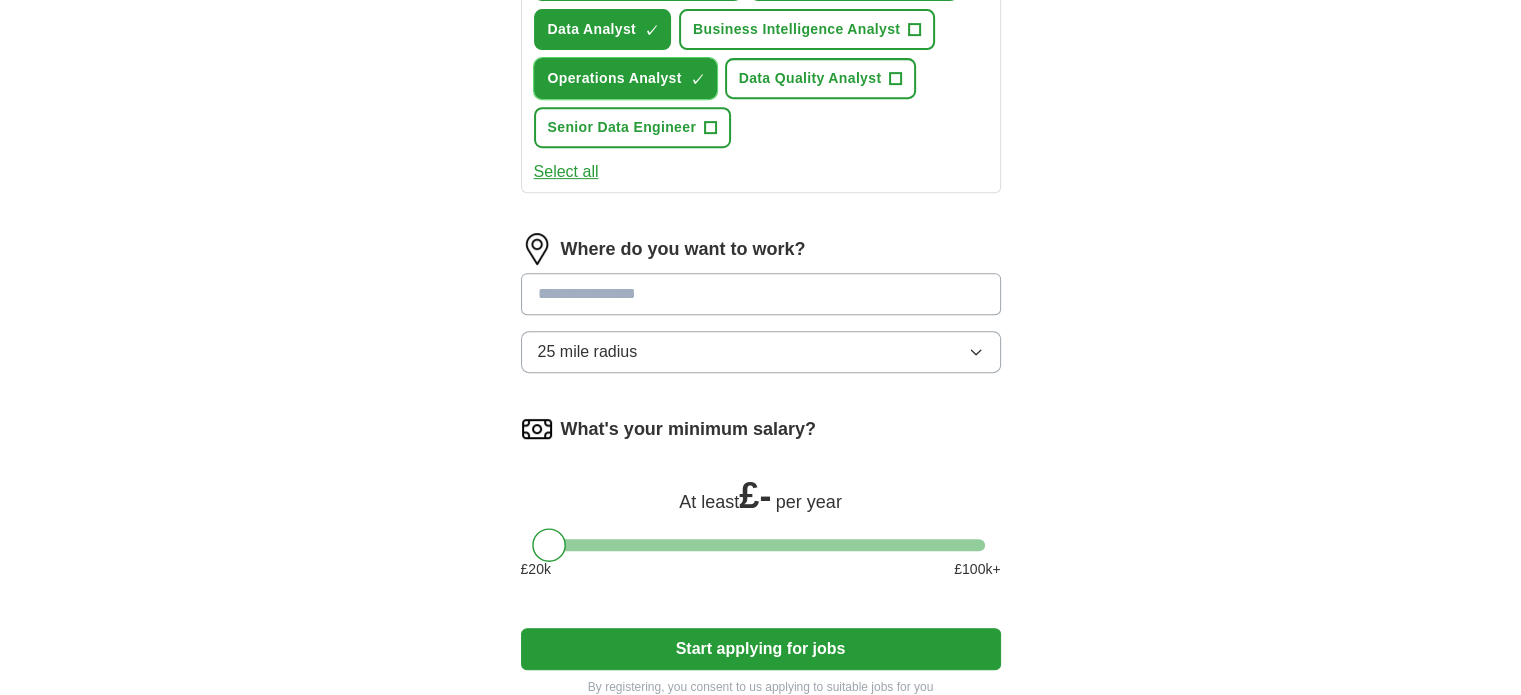 scroll, scrollTop: 894, scrollLeft: 0, axis: vertical 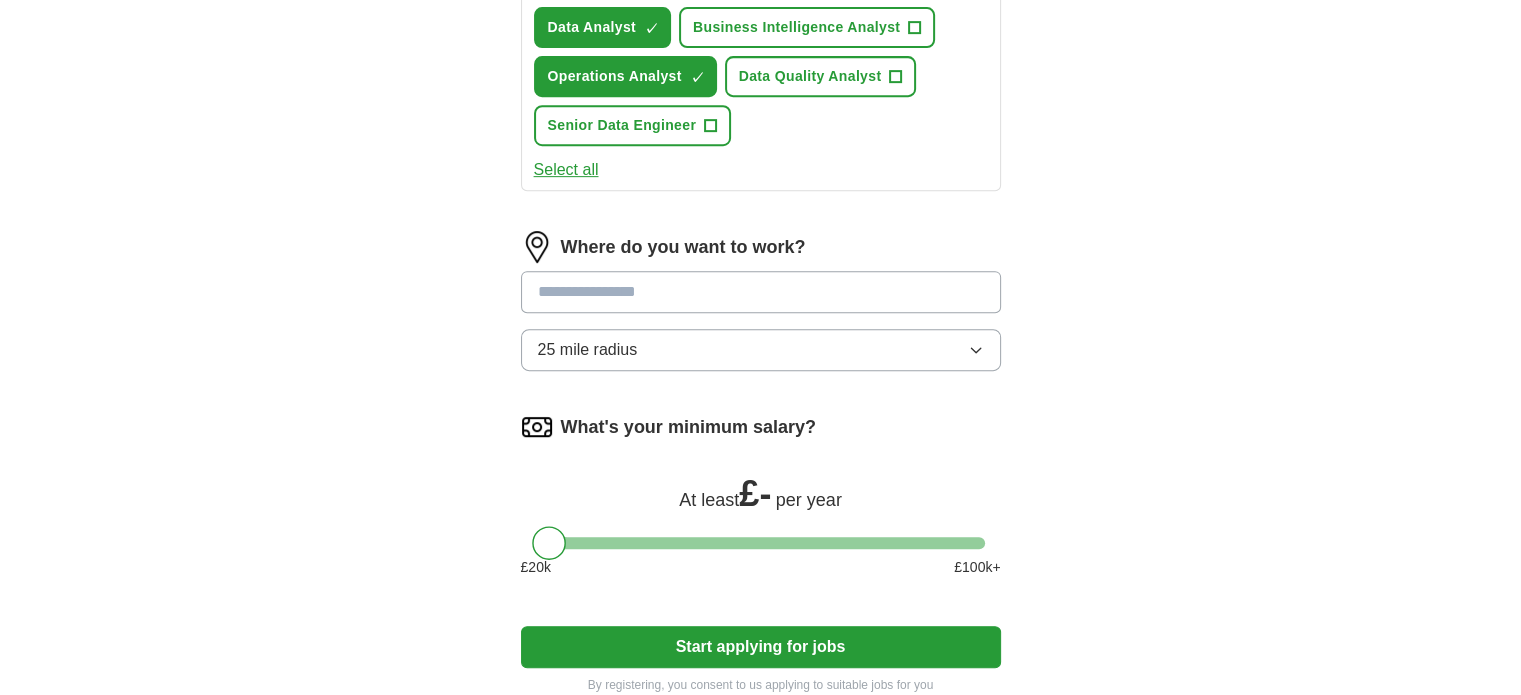 click at bounding box center [761, 292] 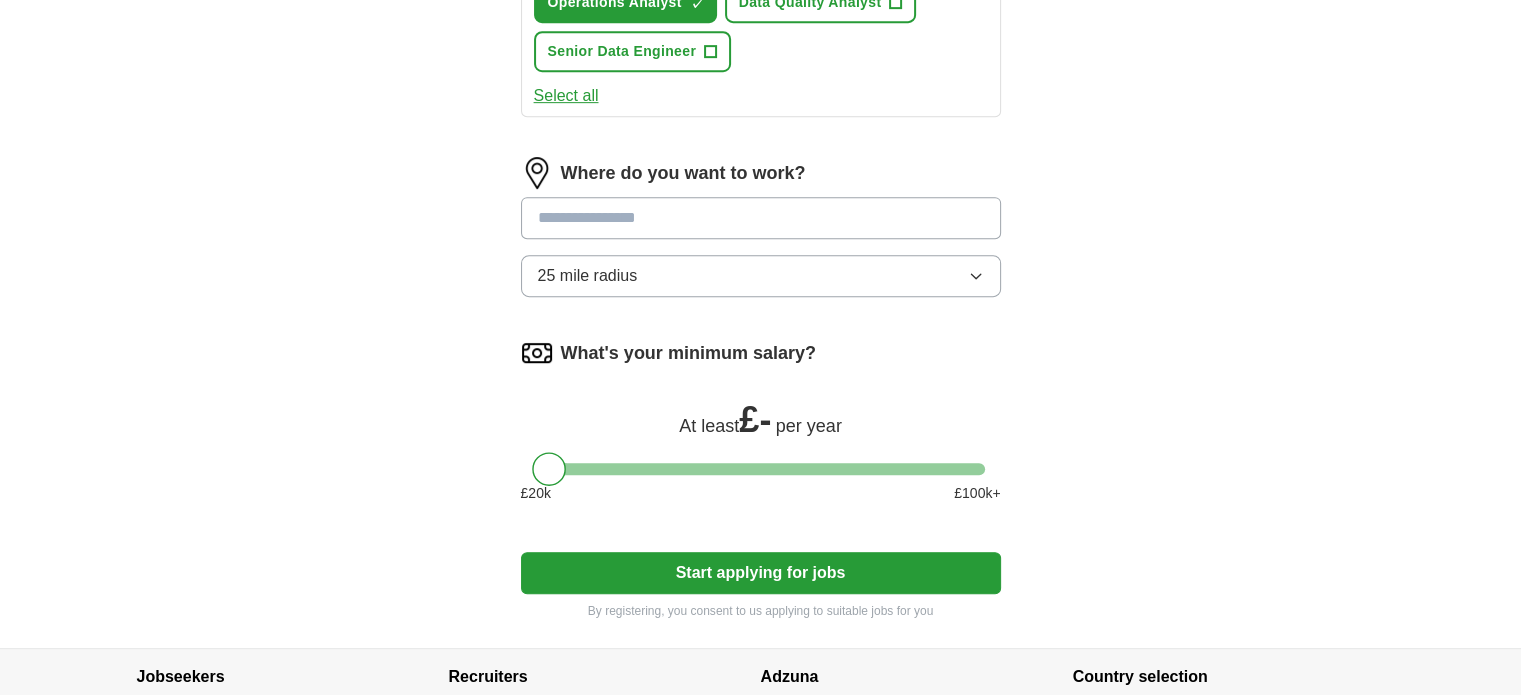 scroll, scrollTop: 970, scrollLeft: 0, axis: vertical 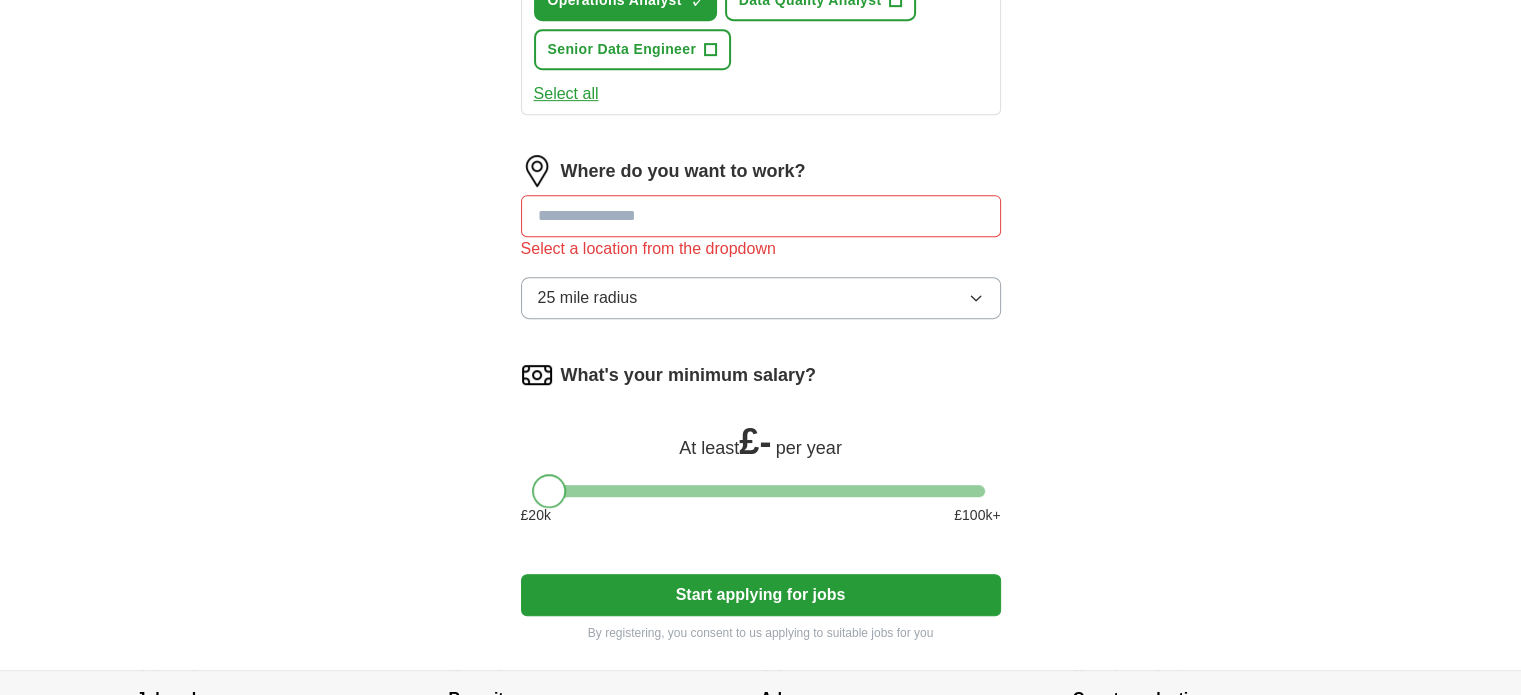 click on "What's your minimum salary? At least  £ -   per year £ 20 k £ 100 k+" at bounding box center [761, 450] 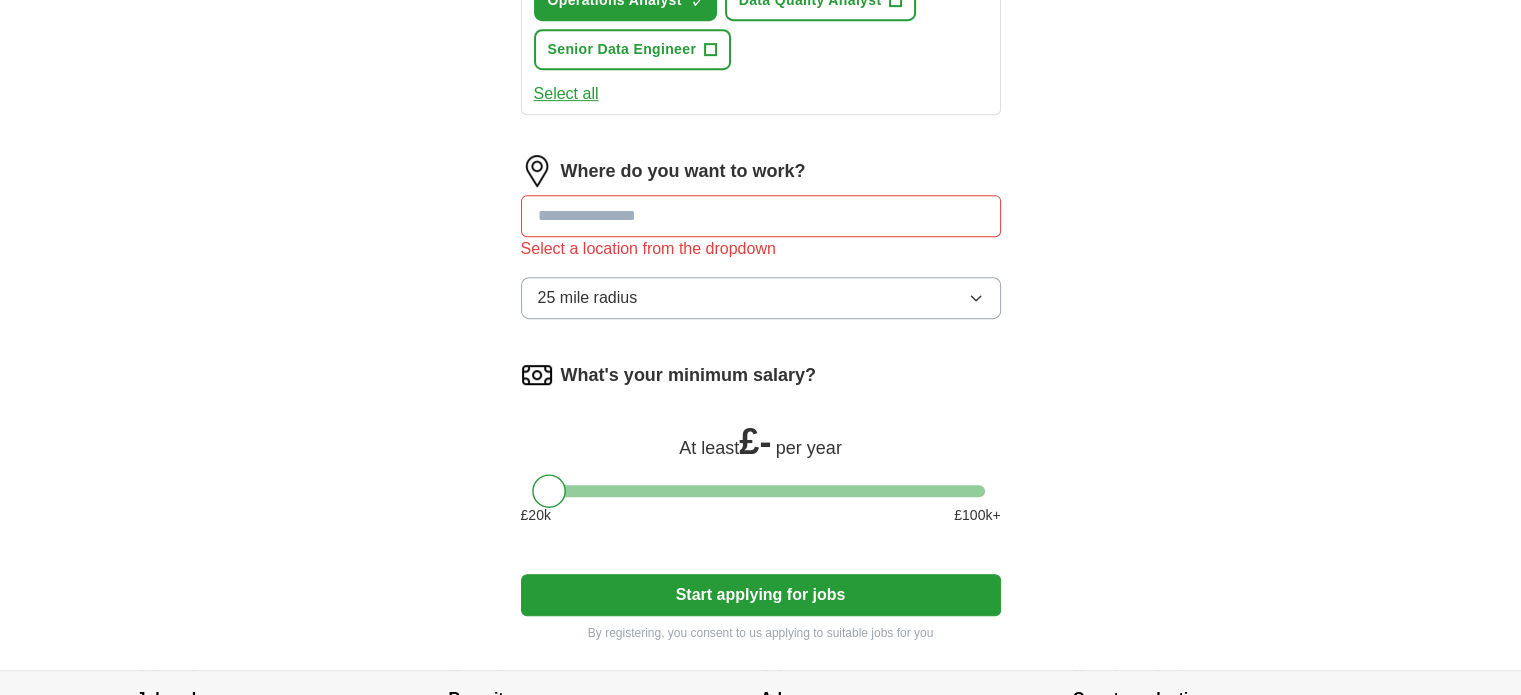 click at bounding box center (761, 216) 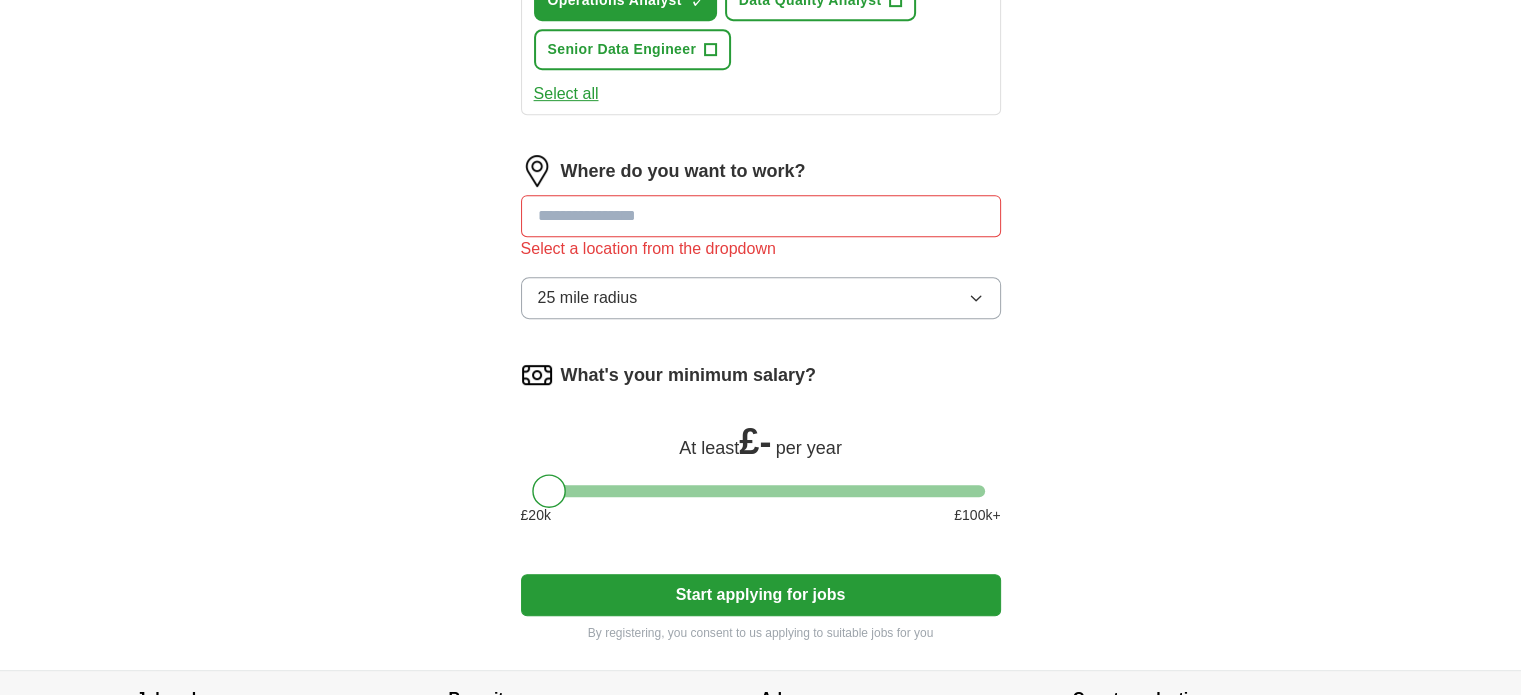 click at bounding box center [761, 216] 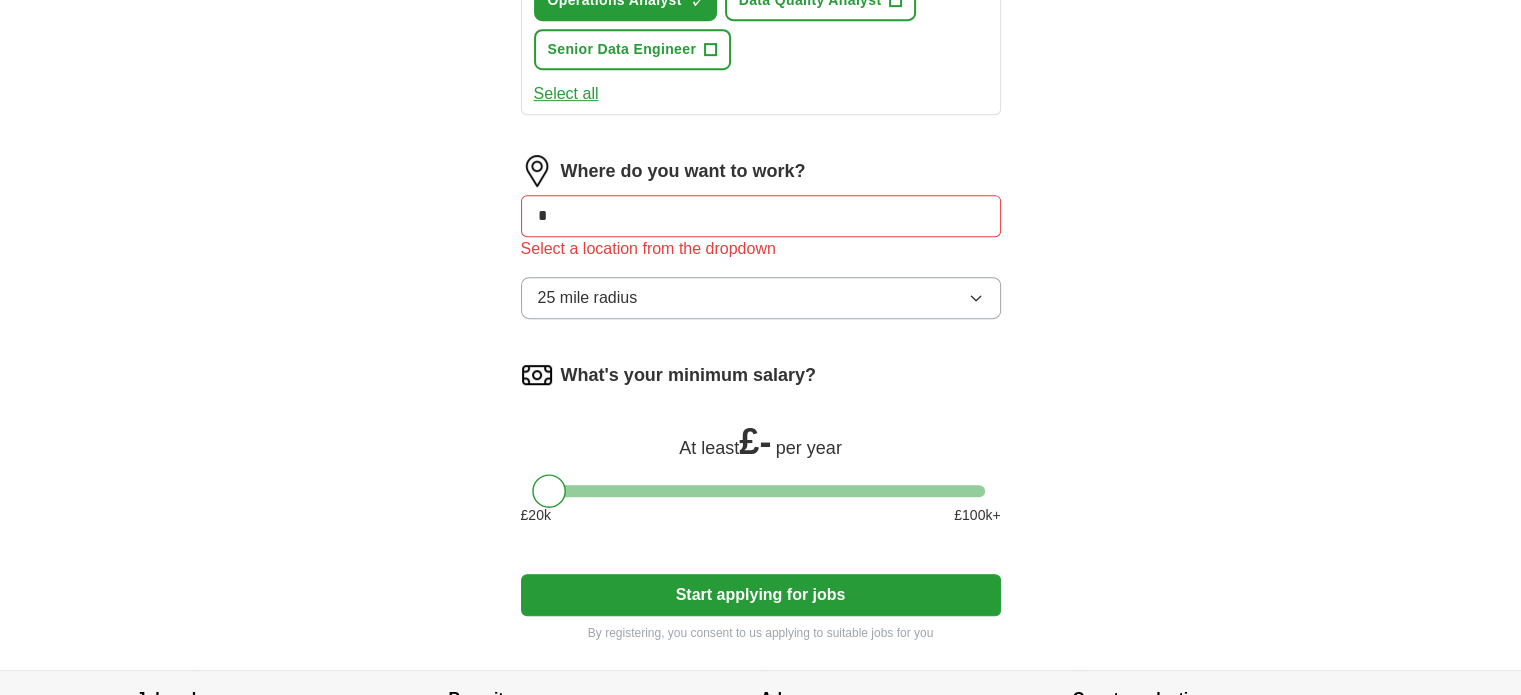 type on "*" 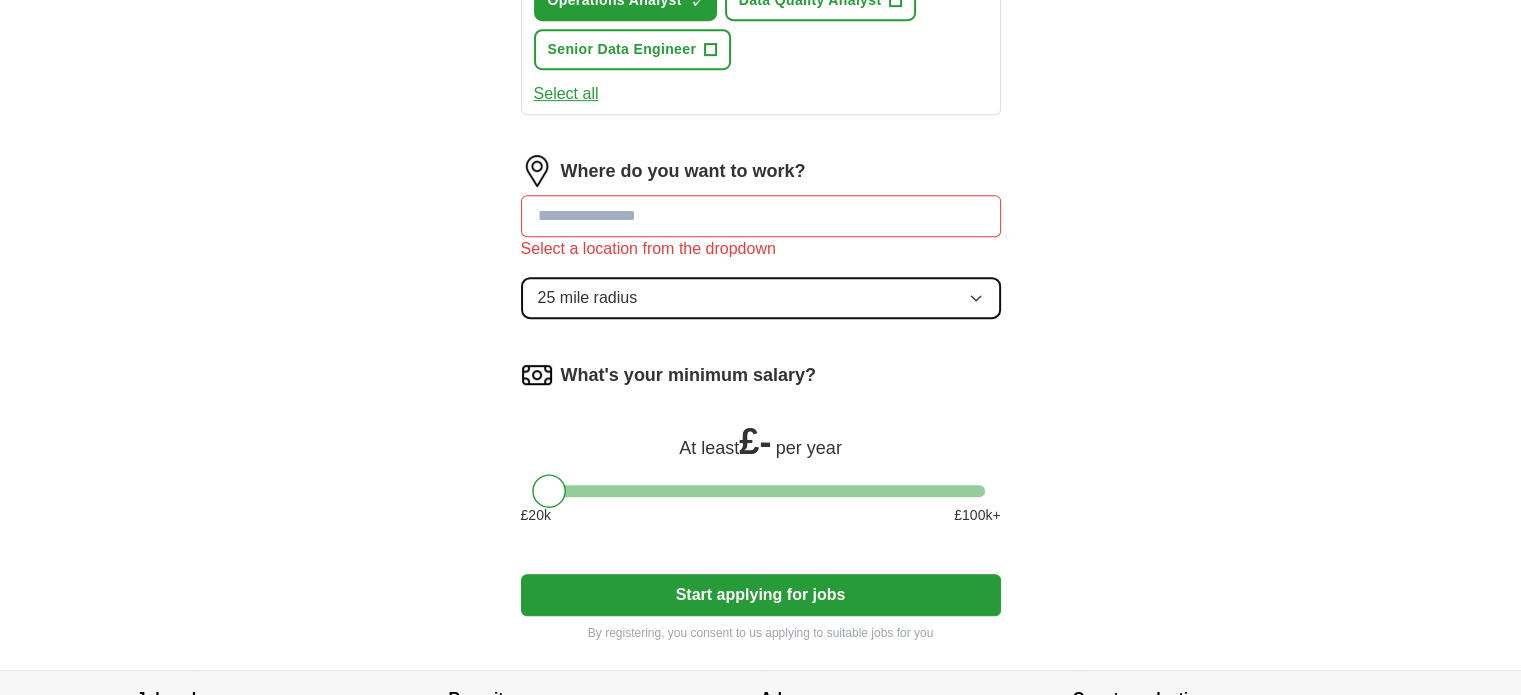 click on "25 mile radius" at bounding box center [761, 298] 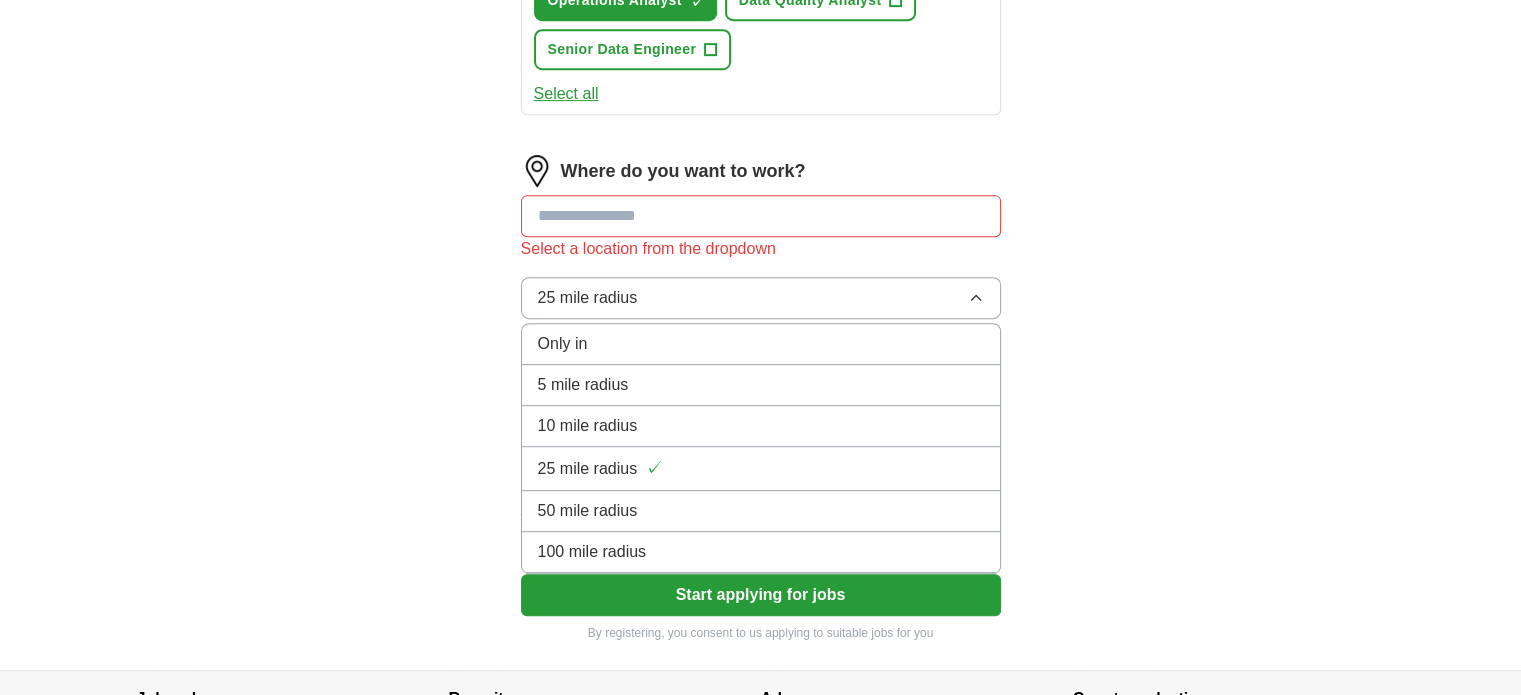 click at bounding box center (761, 216) 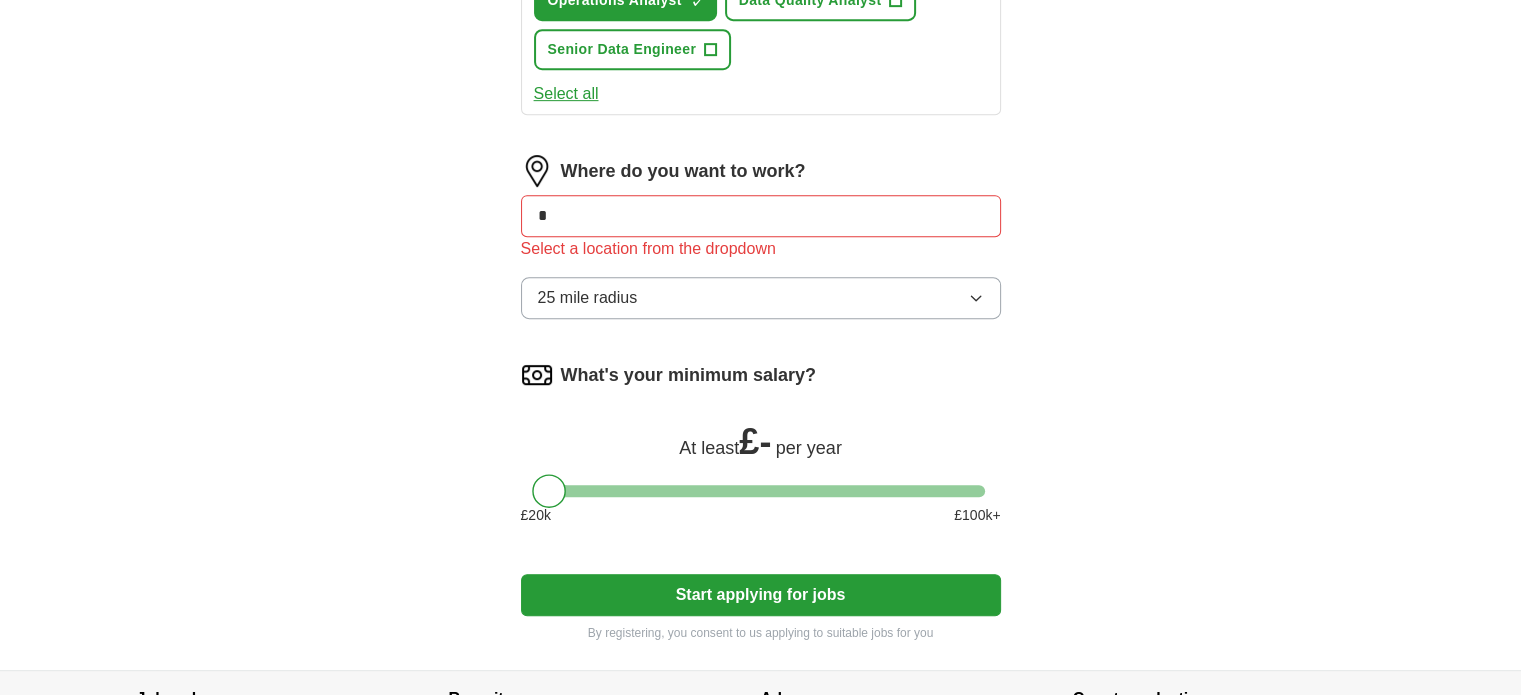 type on "*" 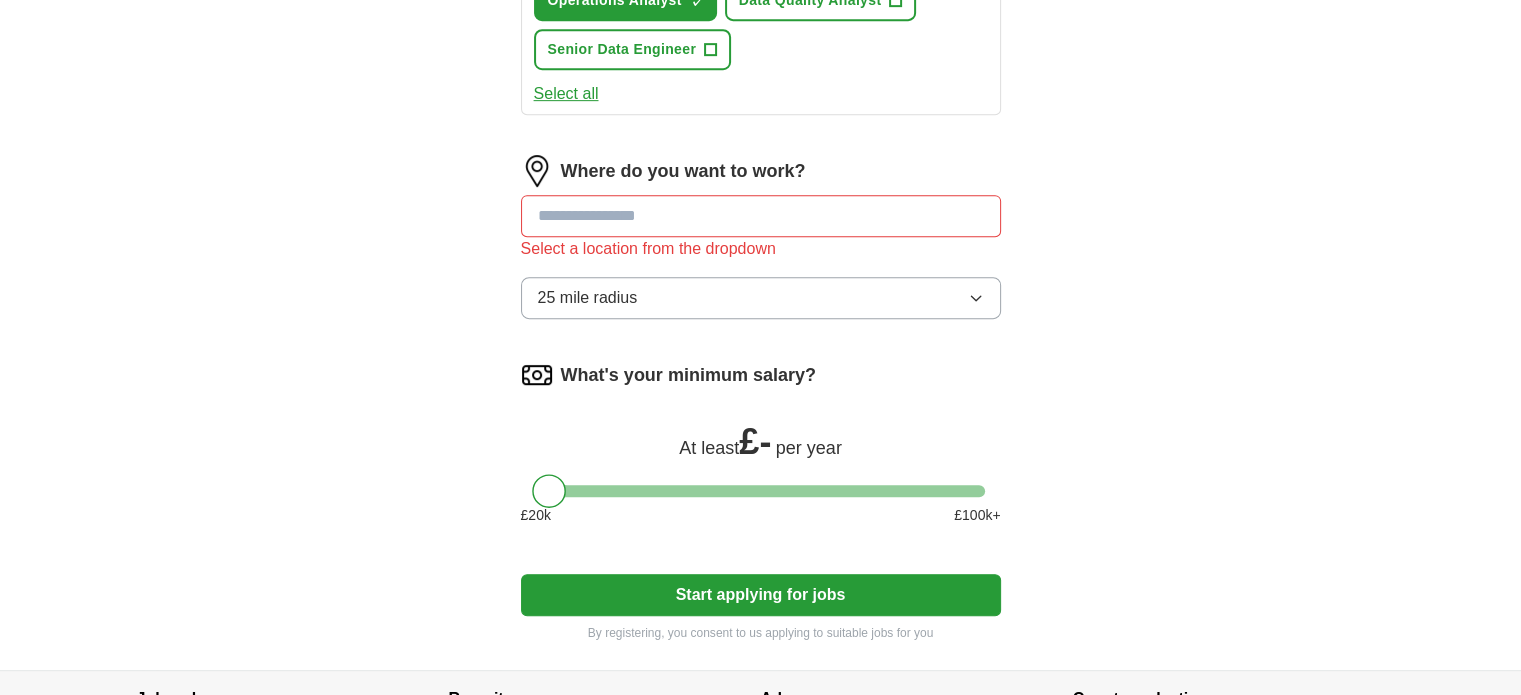 scroll, scrollTop: 1139, scrollLeft: 0, axis: vertical 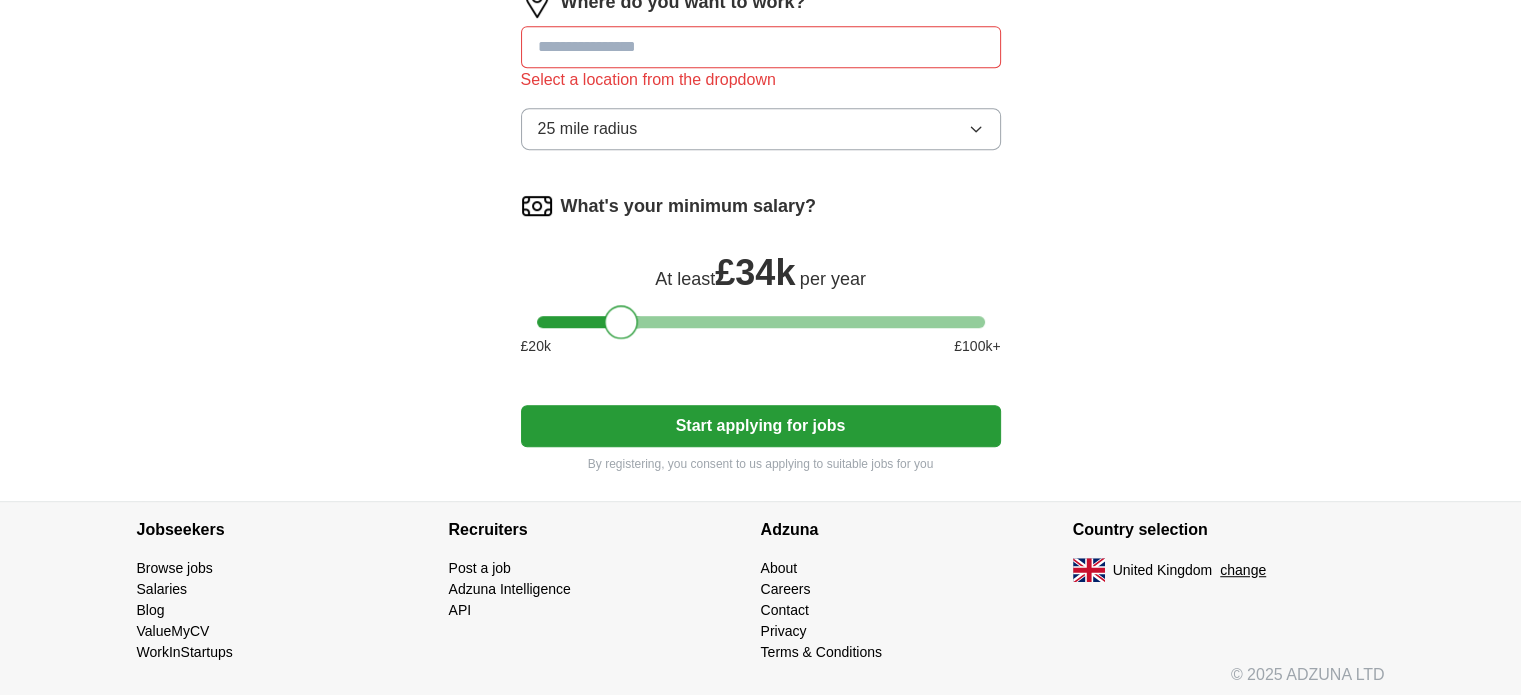 drag, startPoint x: 556, startPoint y: 319, endPoint x: 631, endPoint y: 319, distance: 75 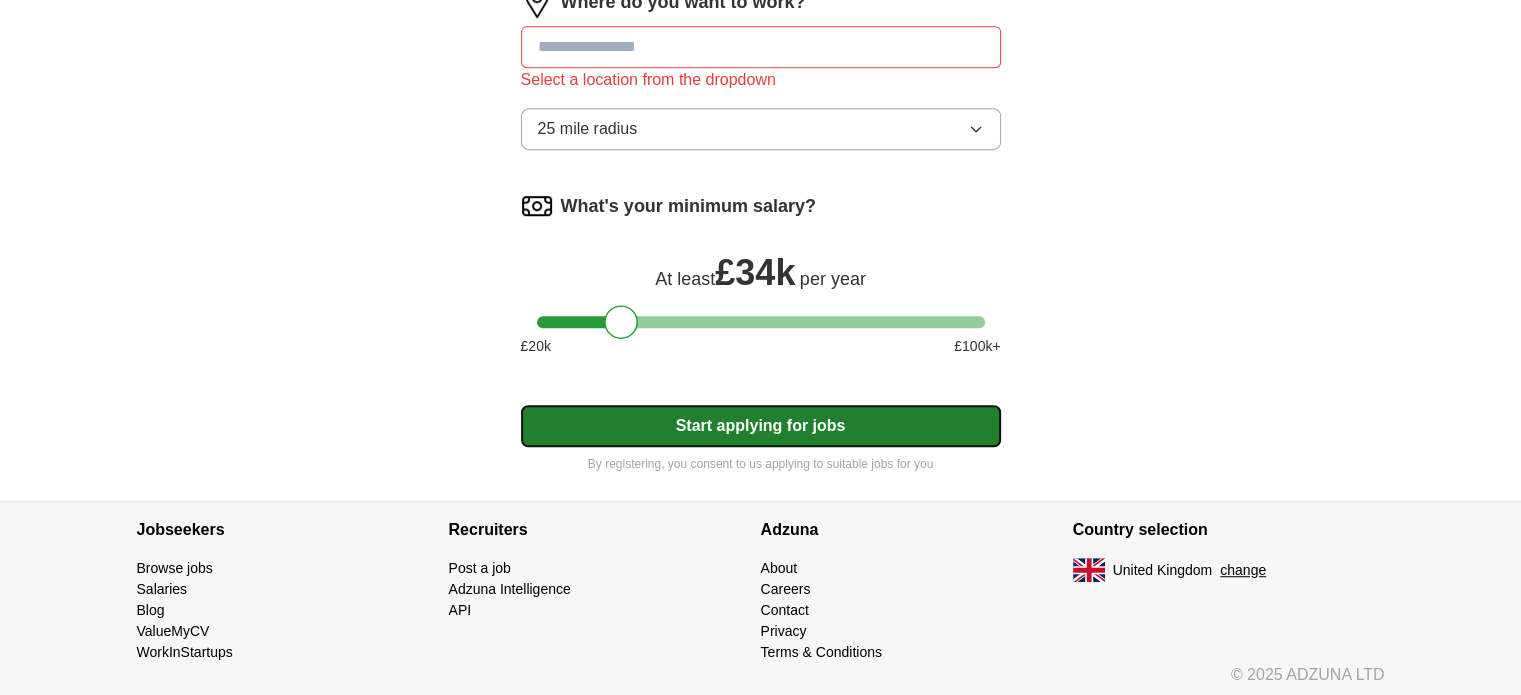 click on "Start applying for jobs" at bounding box center (761, 426) 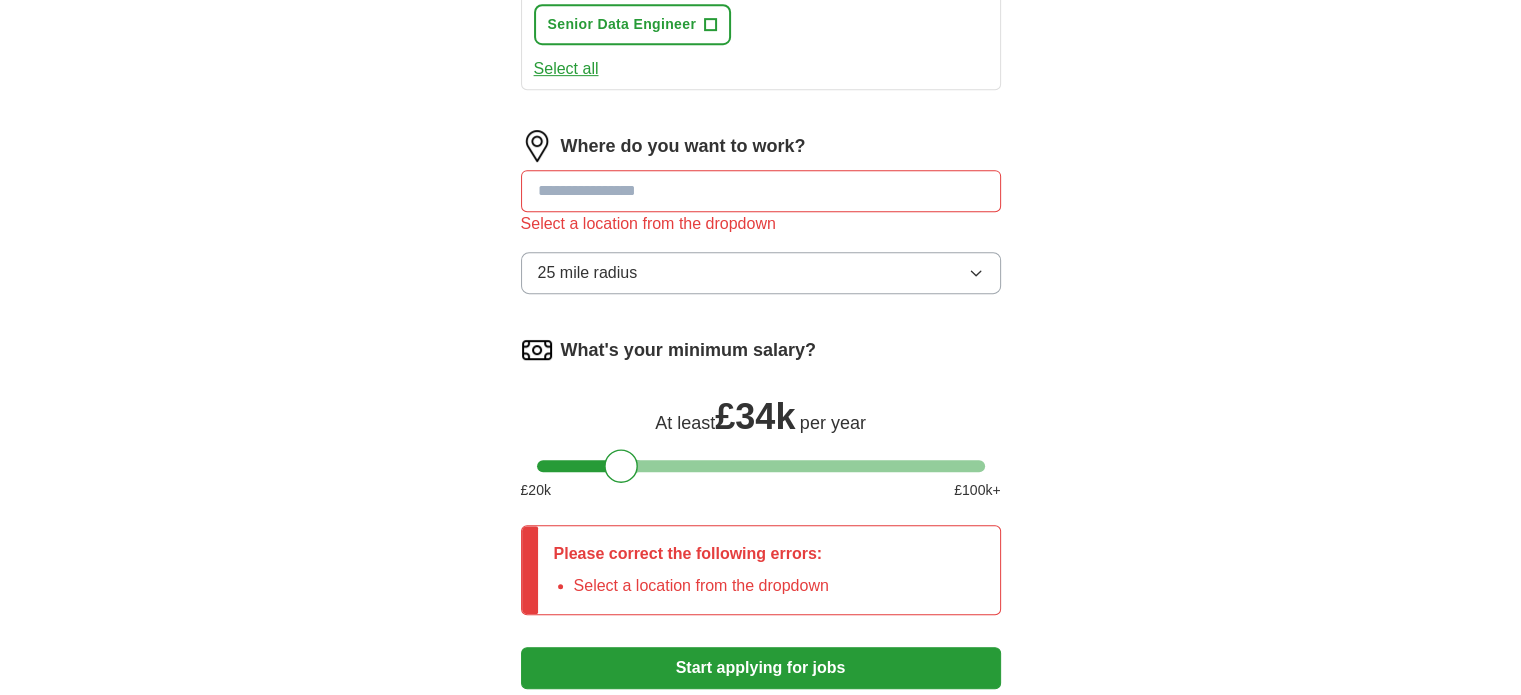 scroll, scrollTop: 935, scrollLeft: 0, axis: vertical 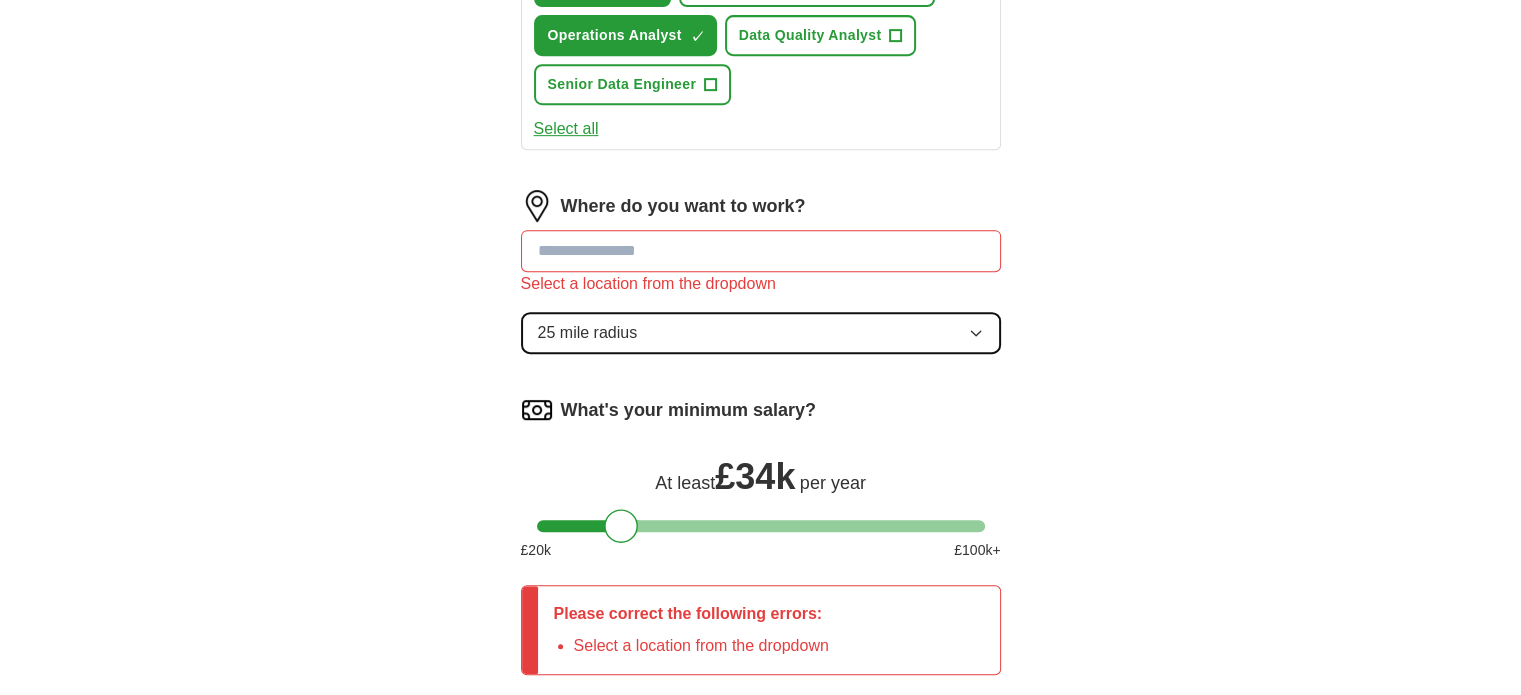 click on "25 mile radius" at bounding box center [761, 333] 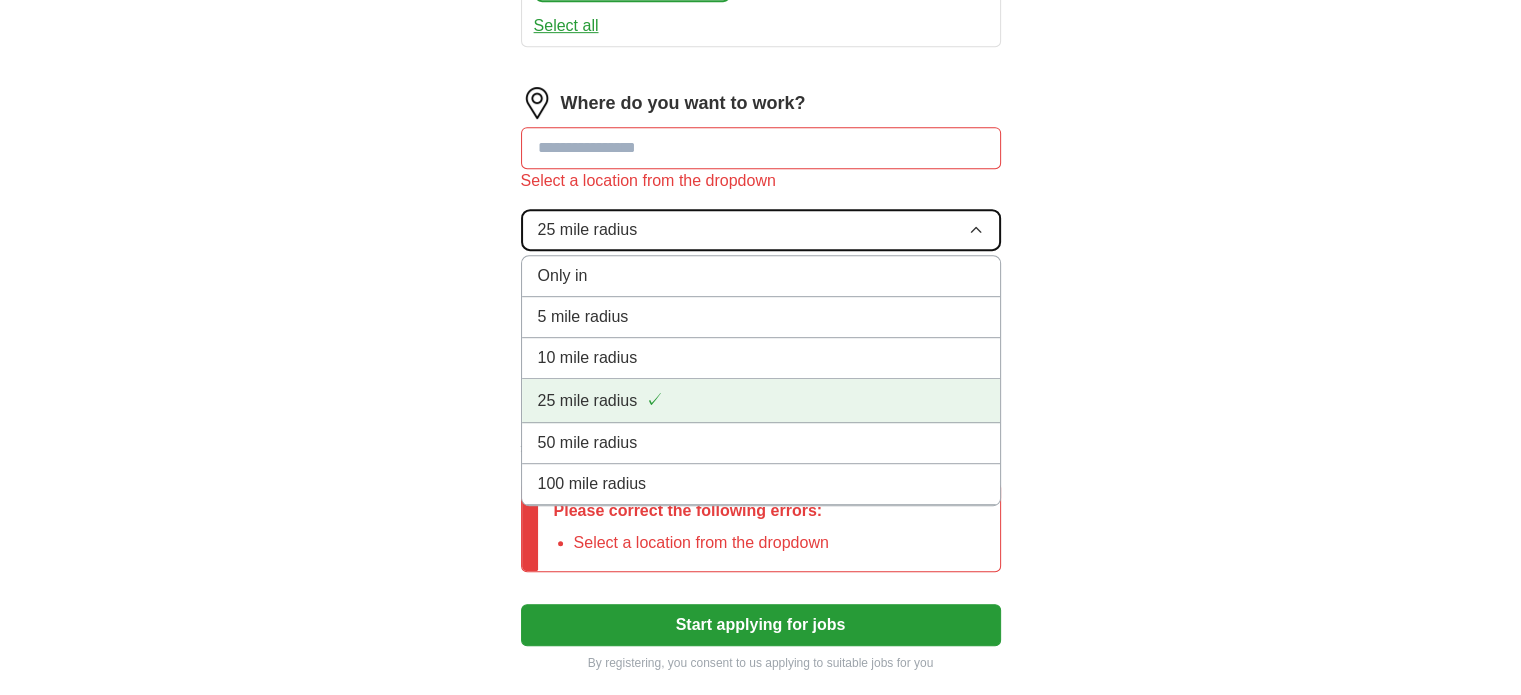 scroll, scrollTop: 1044, scrollLeft: 0, axis: vertical 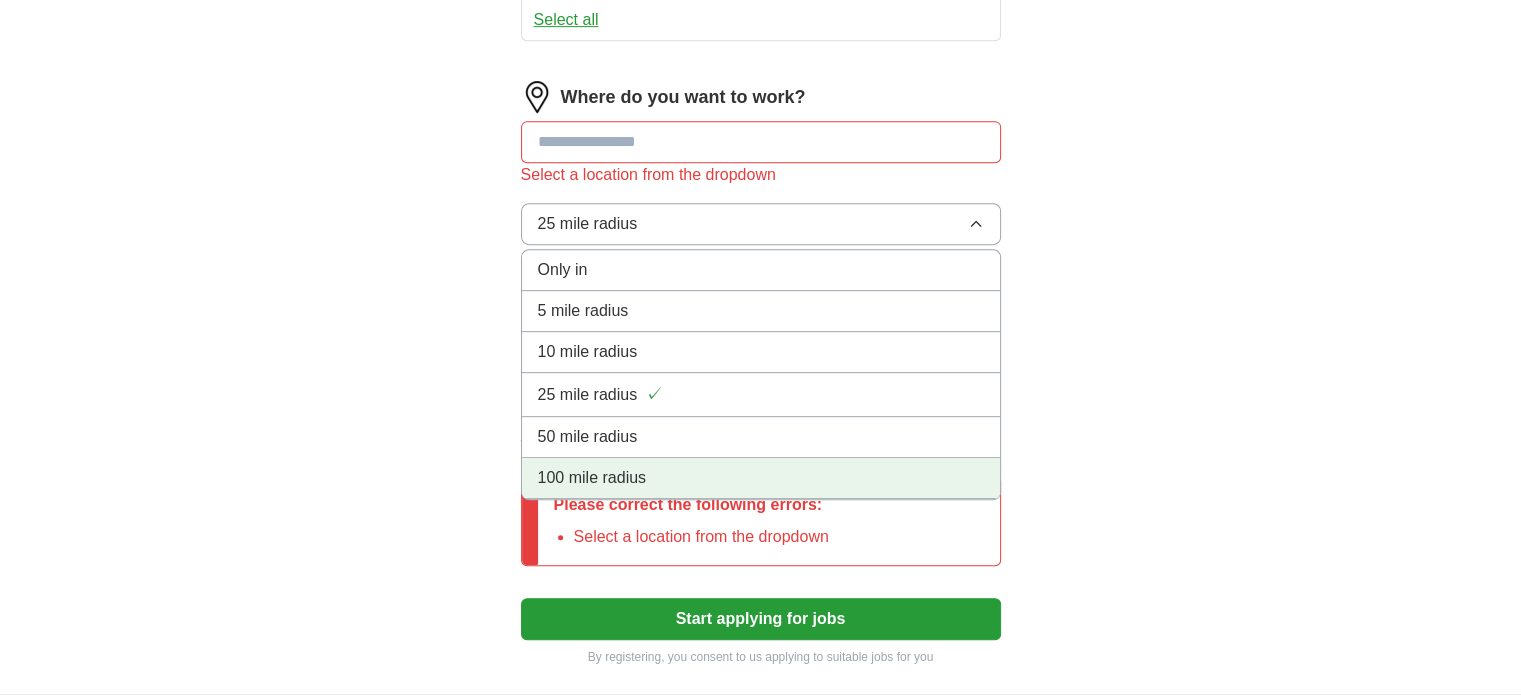 click on "100 mile radius" at bounding box center (761, 478) 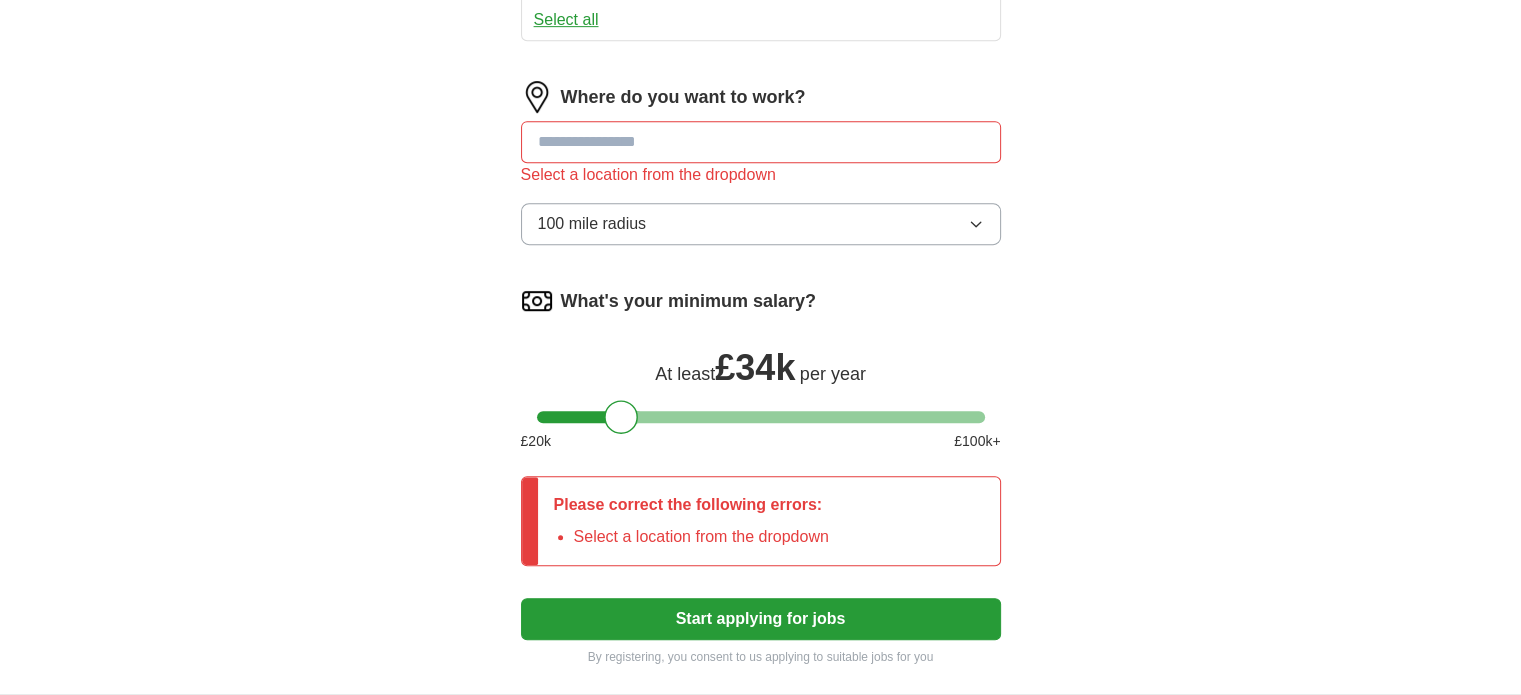 click at bounding box center [761, 142] 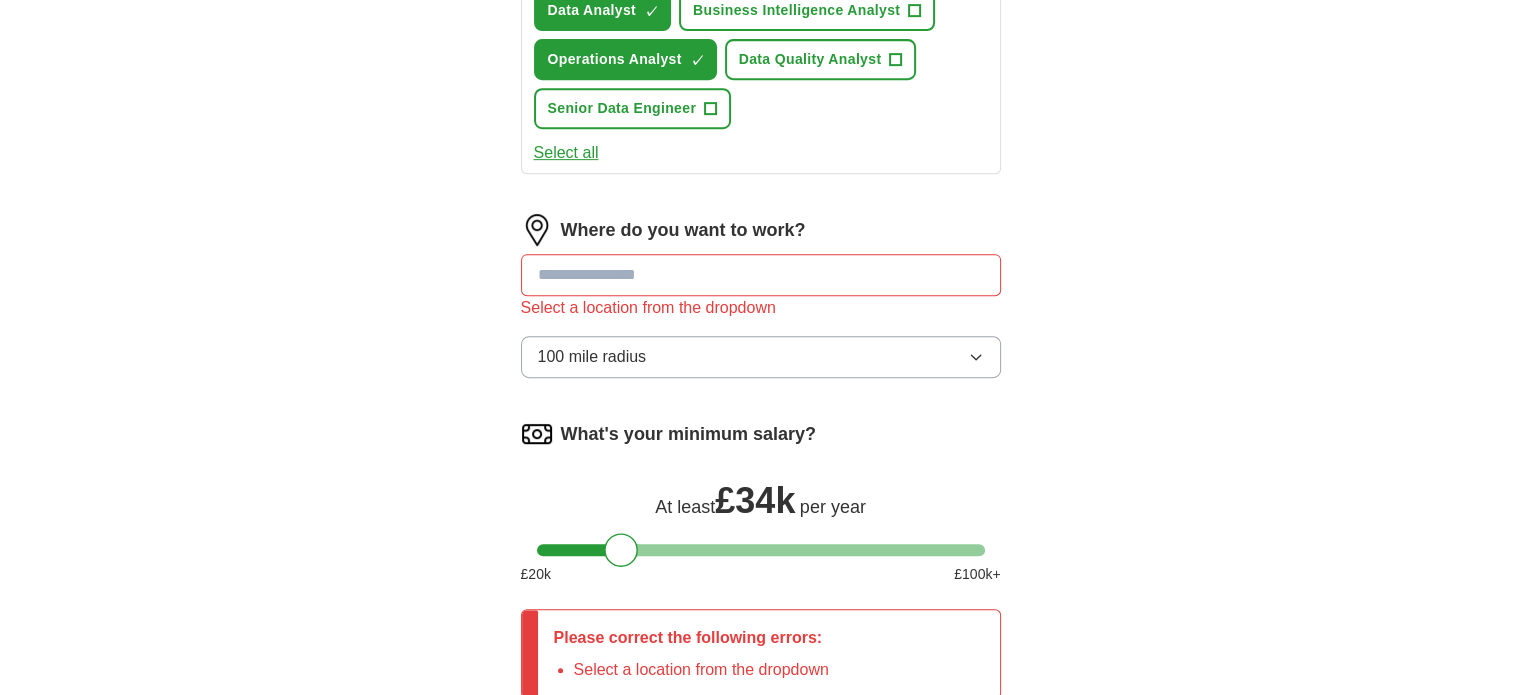 scroll, scrollTop: 906, scrollLeft: 0, axis: vertical 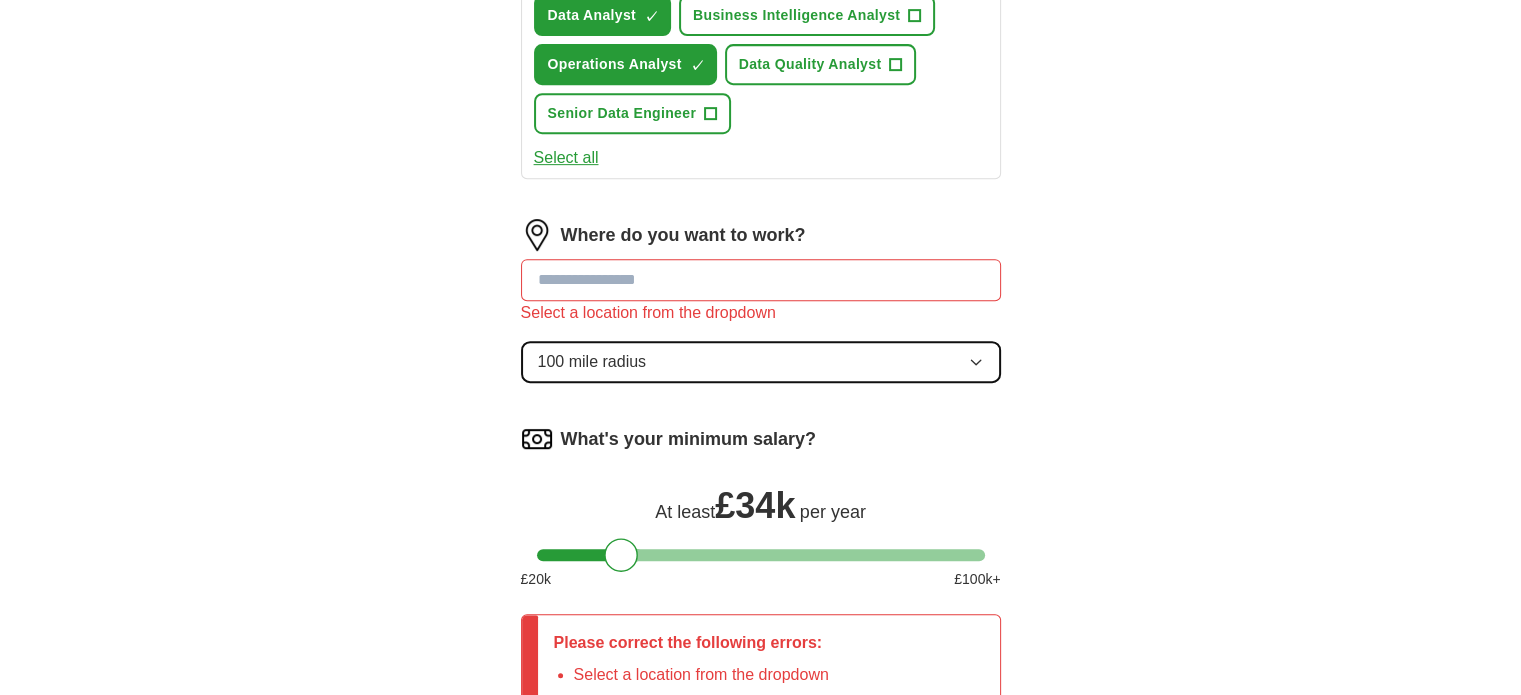 click on "100 mile radius" at bounding box center (761, 362) 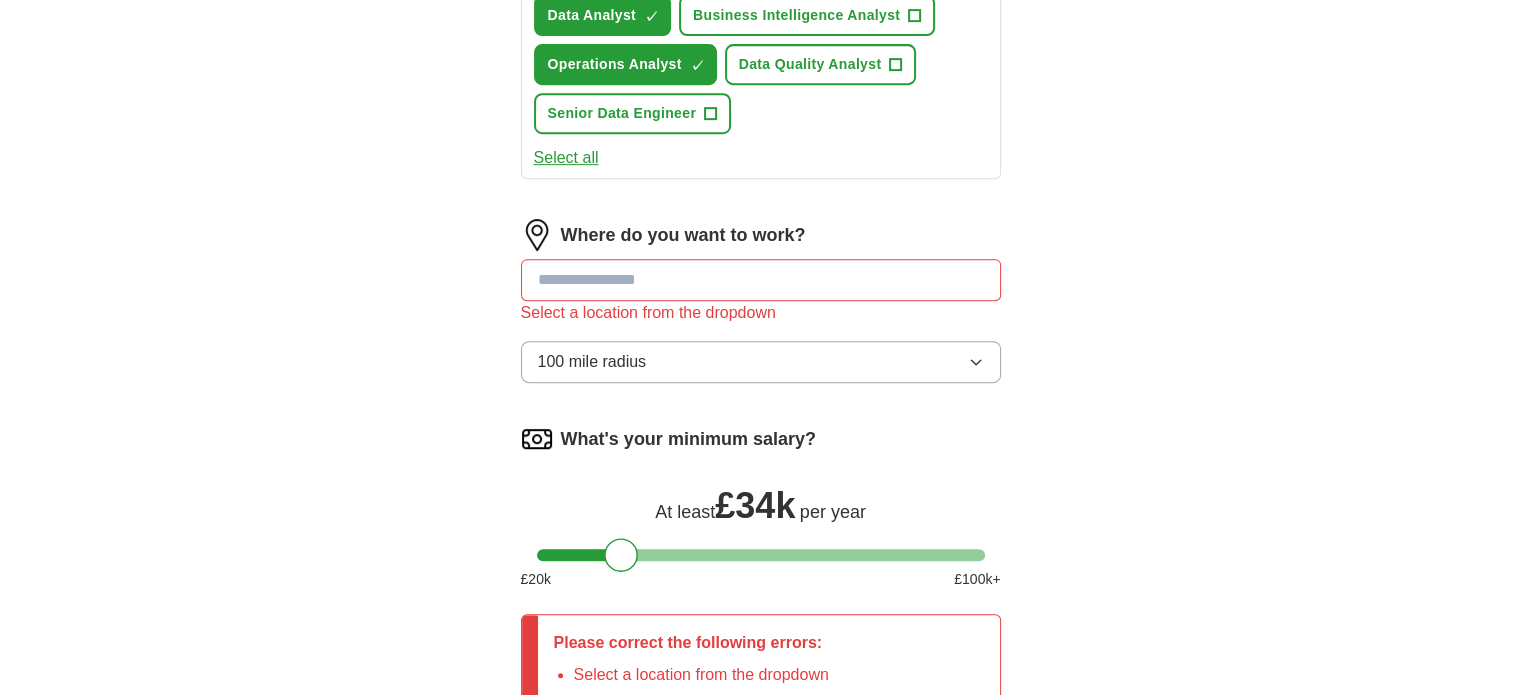 click at bounding box center [761, 280] 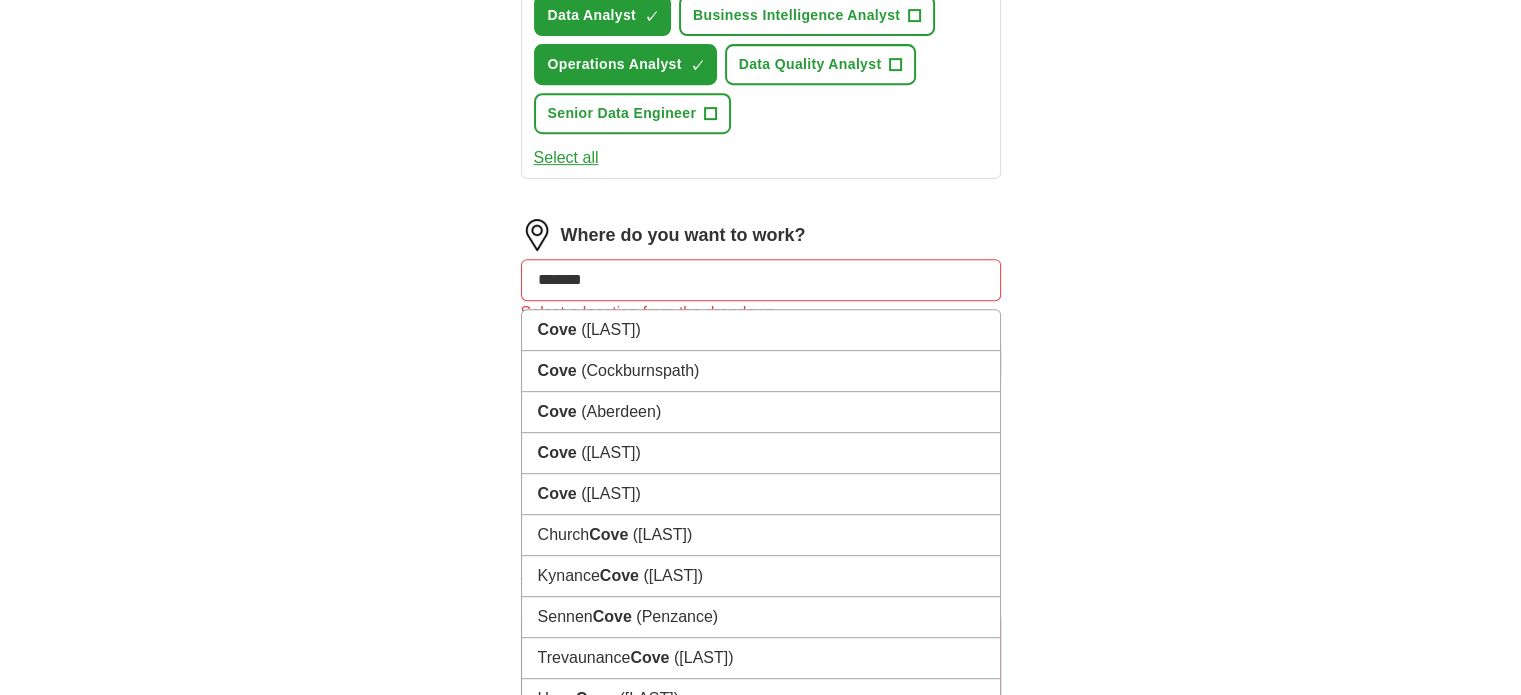 type on "********" 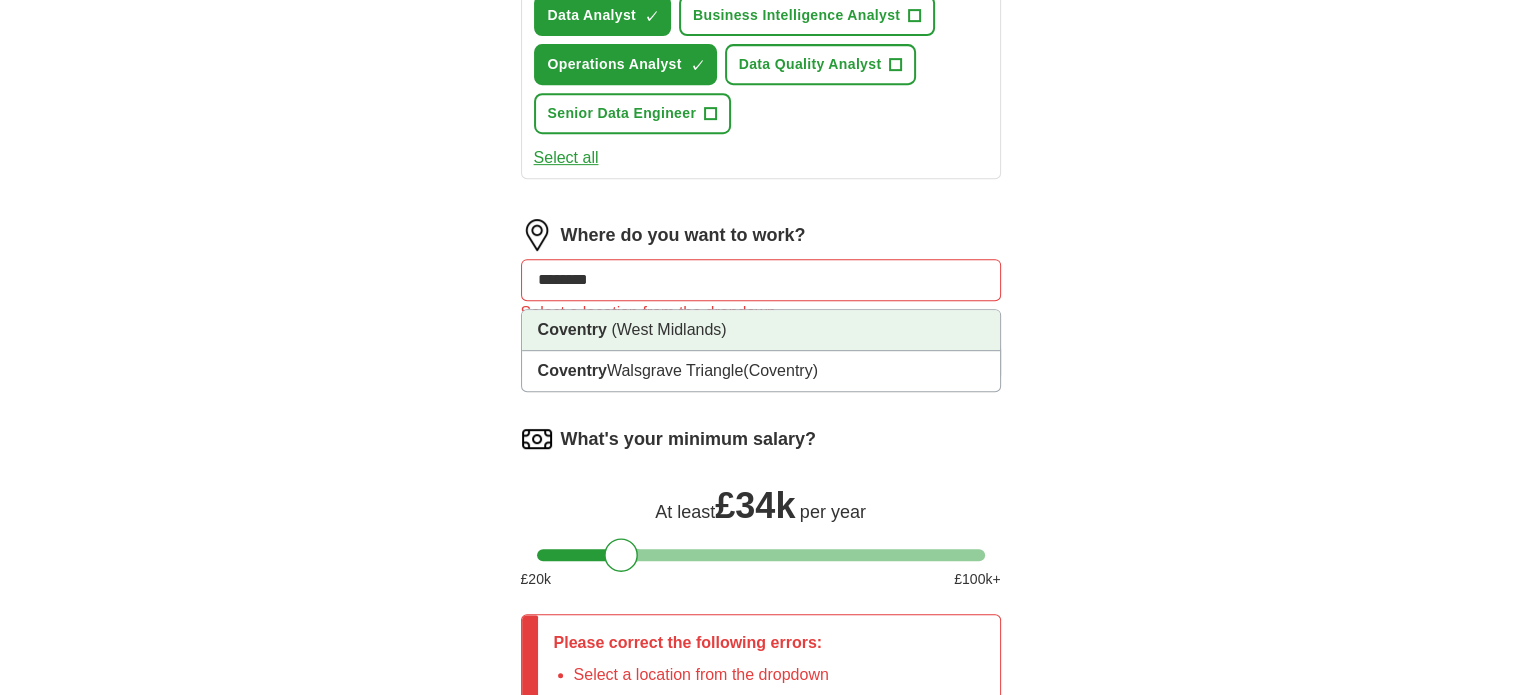 click on "(West Midlands)" at bounding box center [668, 329] 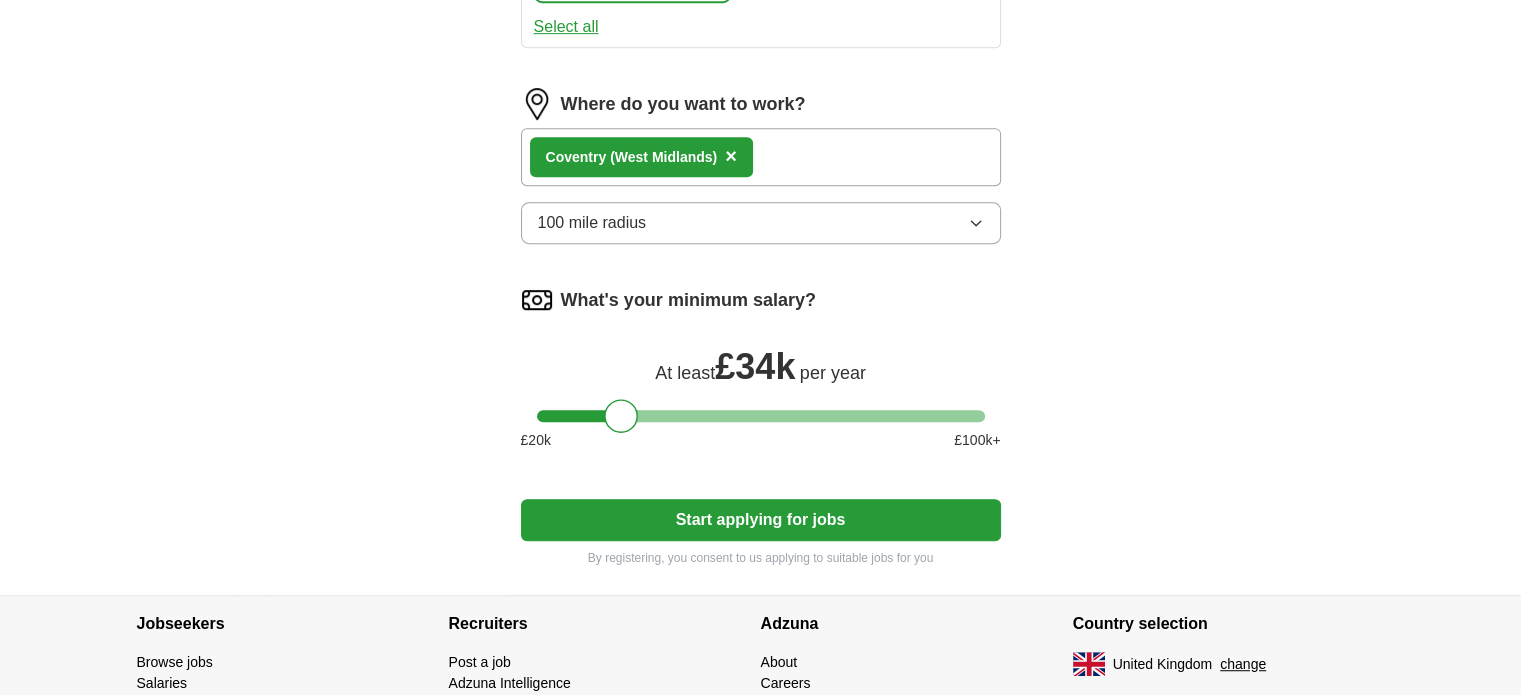 scroll, scrollTop: 1038, scrollLeft: 0, axis: vertical 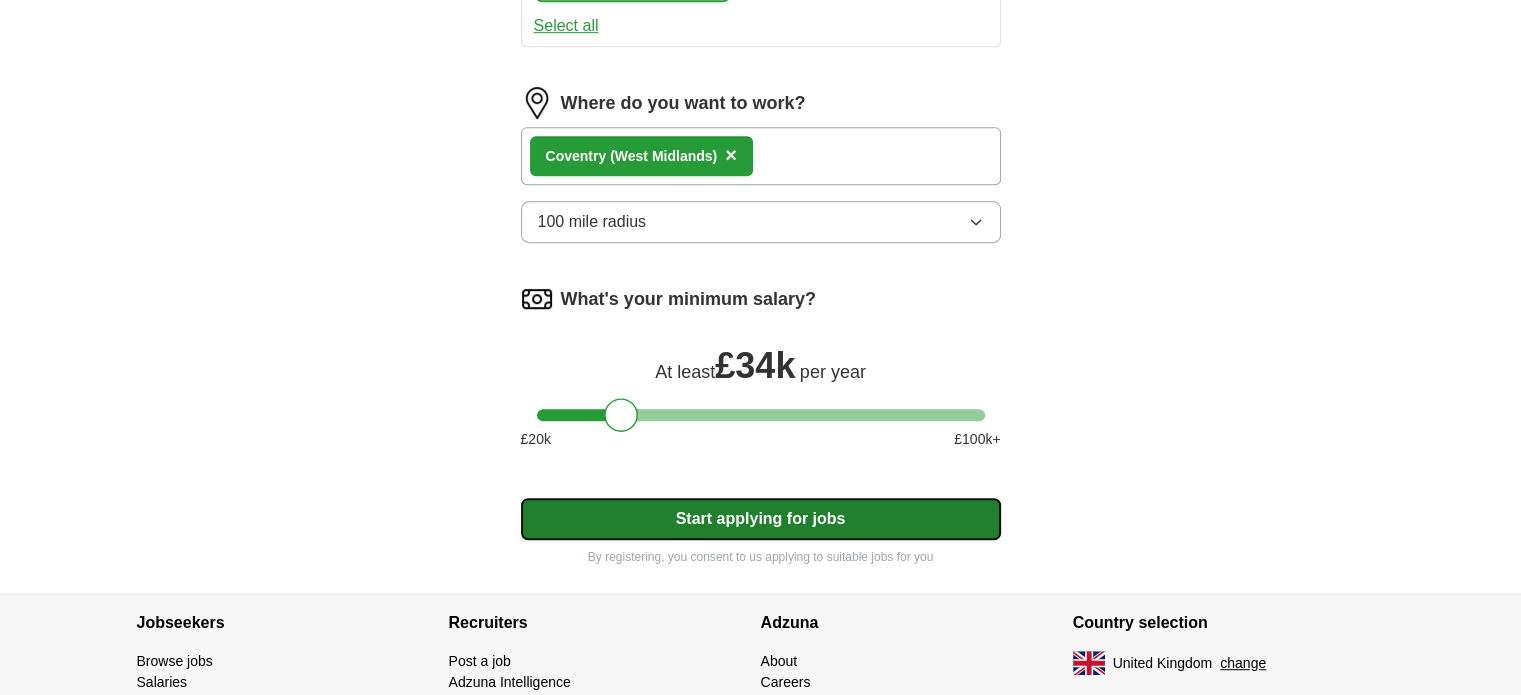click on "Start applying for jobs" at bounding box center (761, 519) 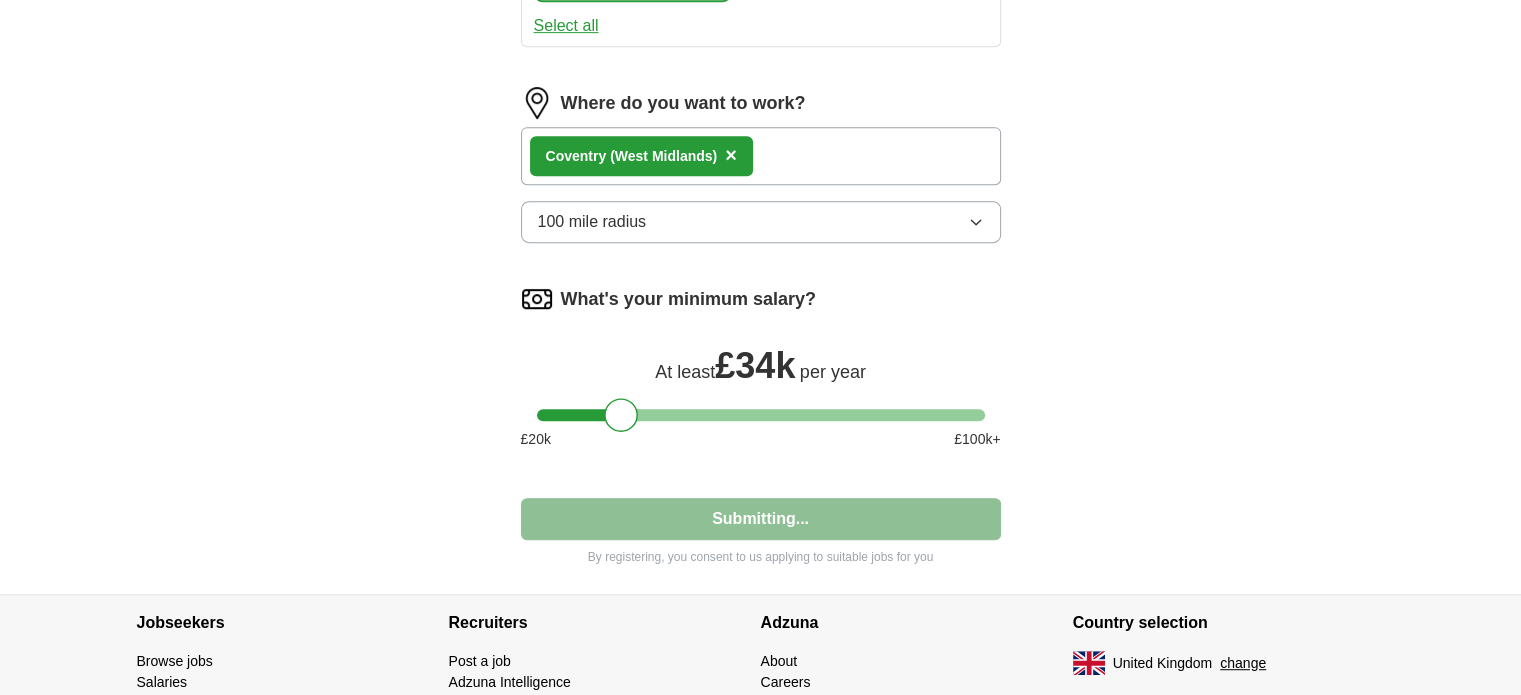 select on "**" 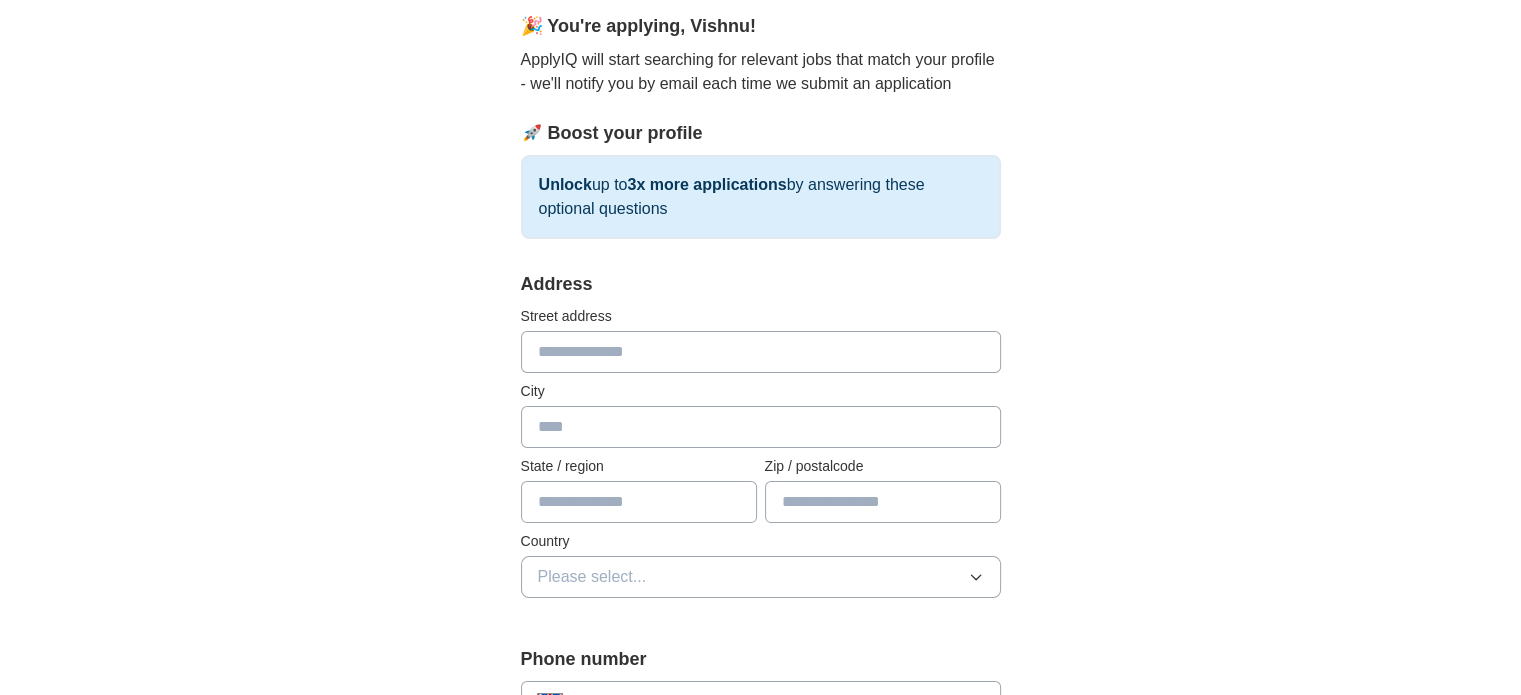 scroll, scrollTop: 182, scrollLeft: 0, axis: vertical 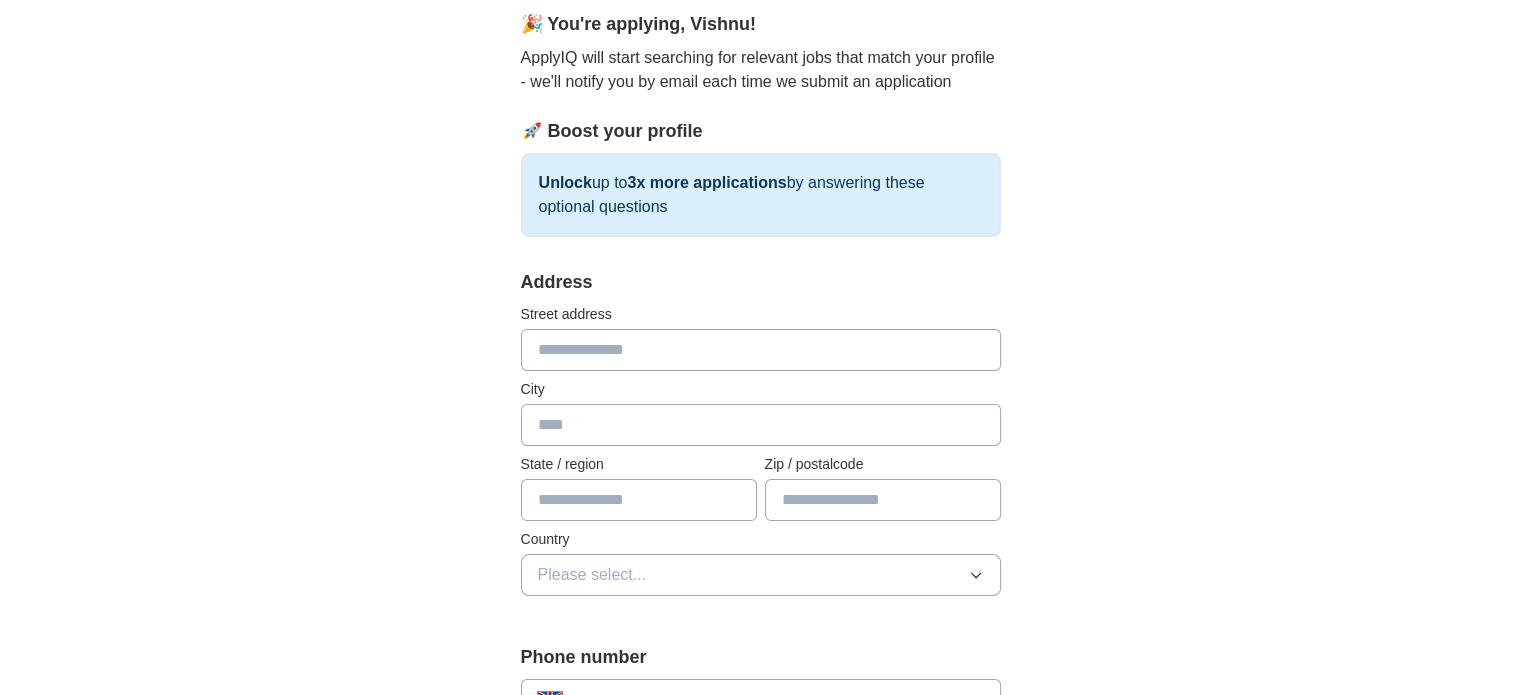 click at bounding box center (761, 350) 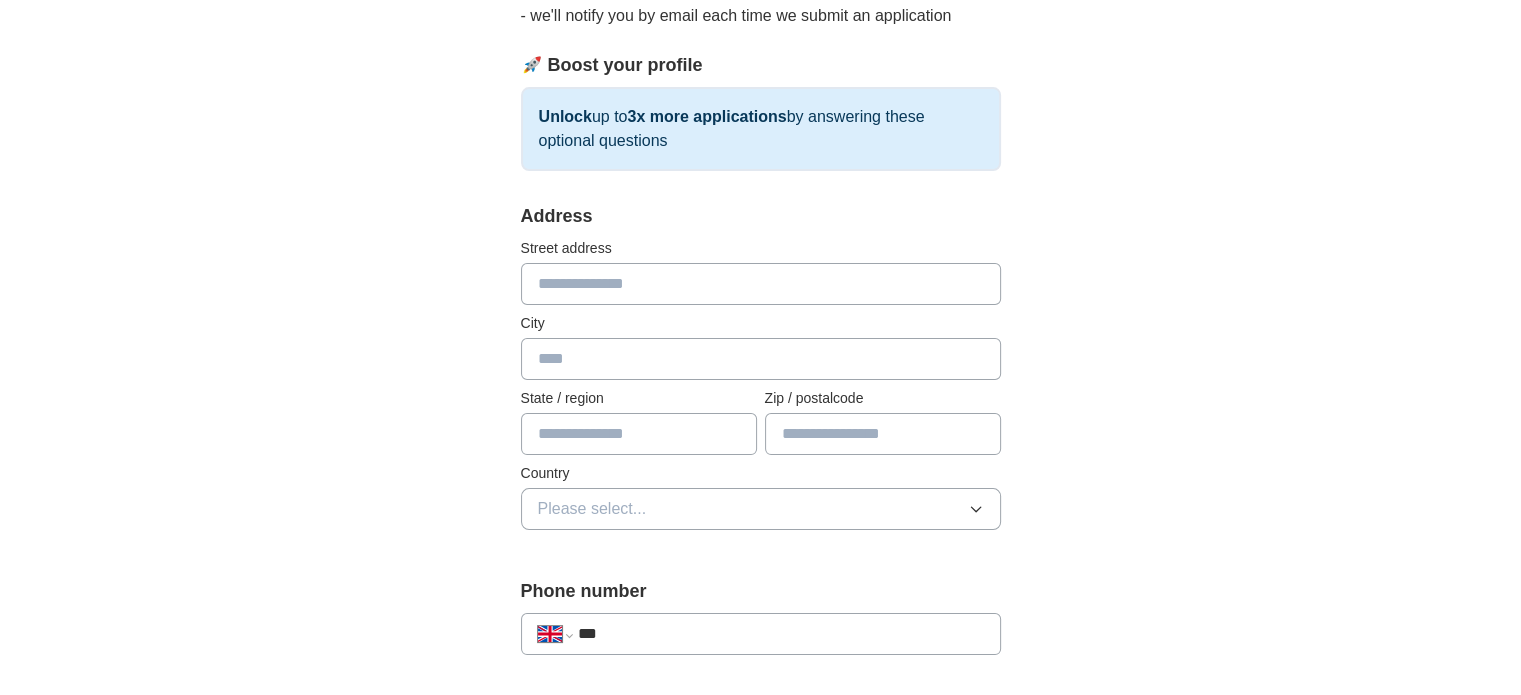 scroll, scrollTop: 248, scrollLeft: 0, axis: vertical 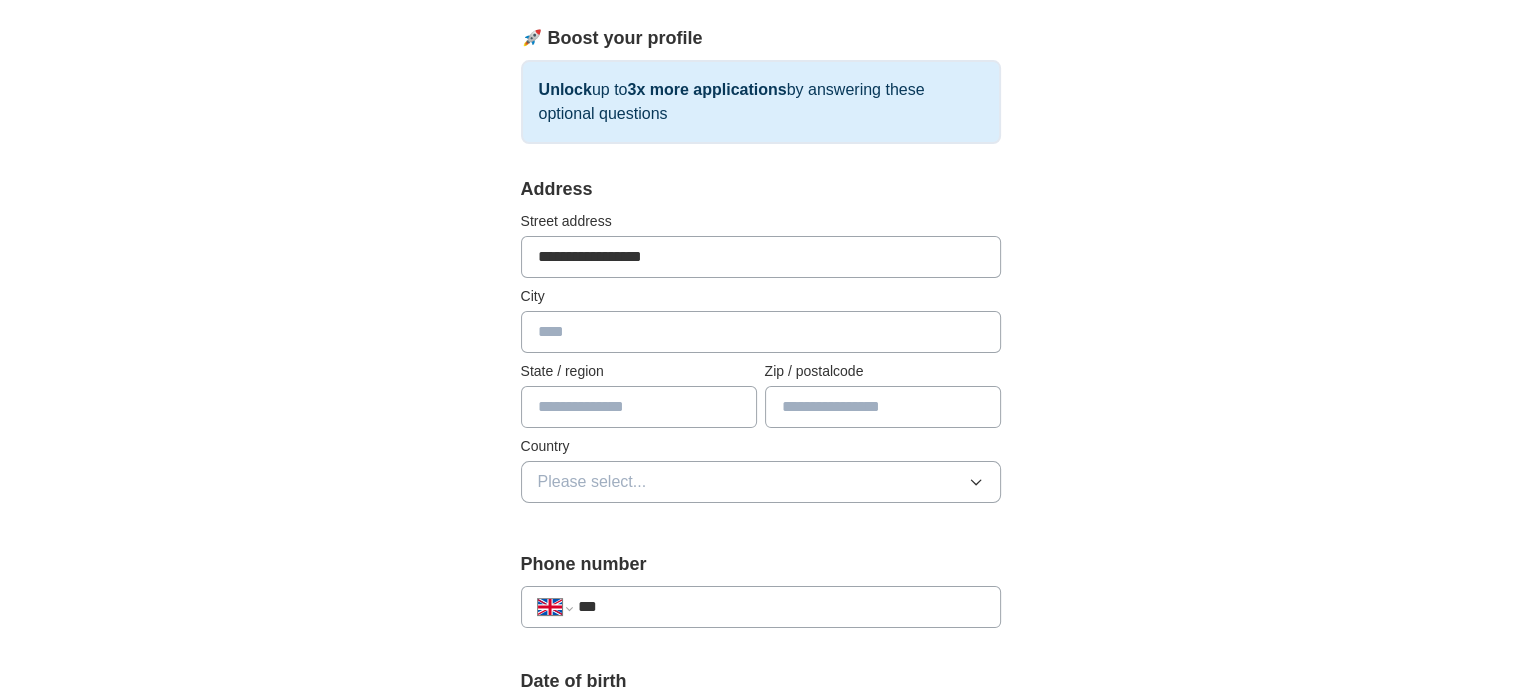 type on "**********" 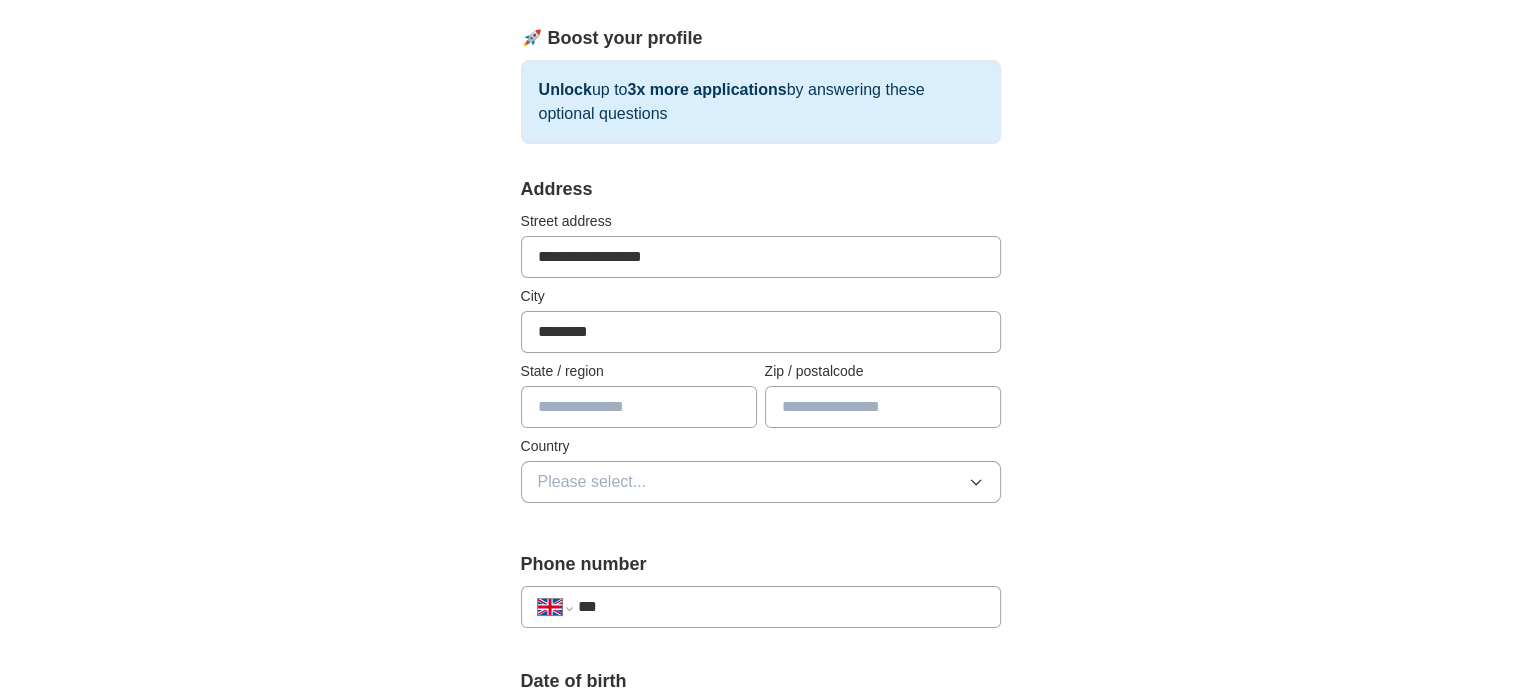 type on "********" 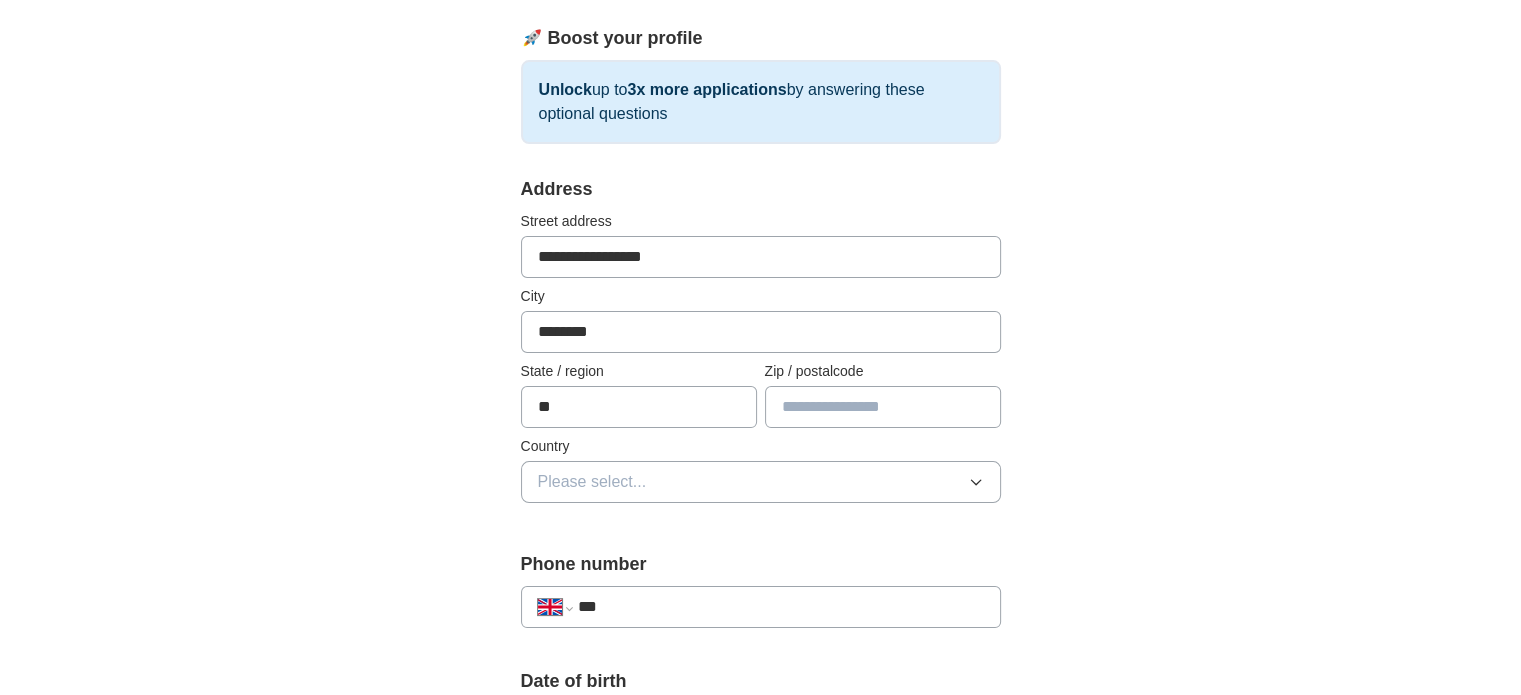 type on "*" 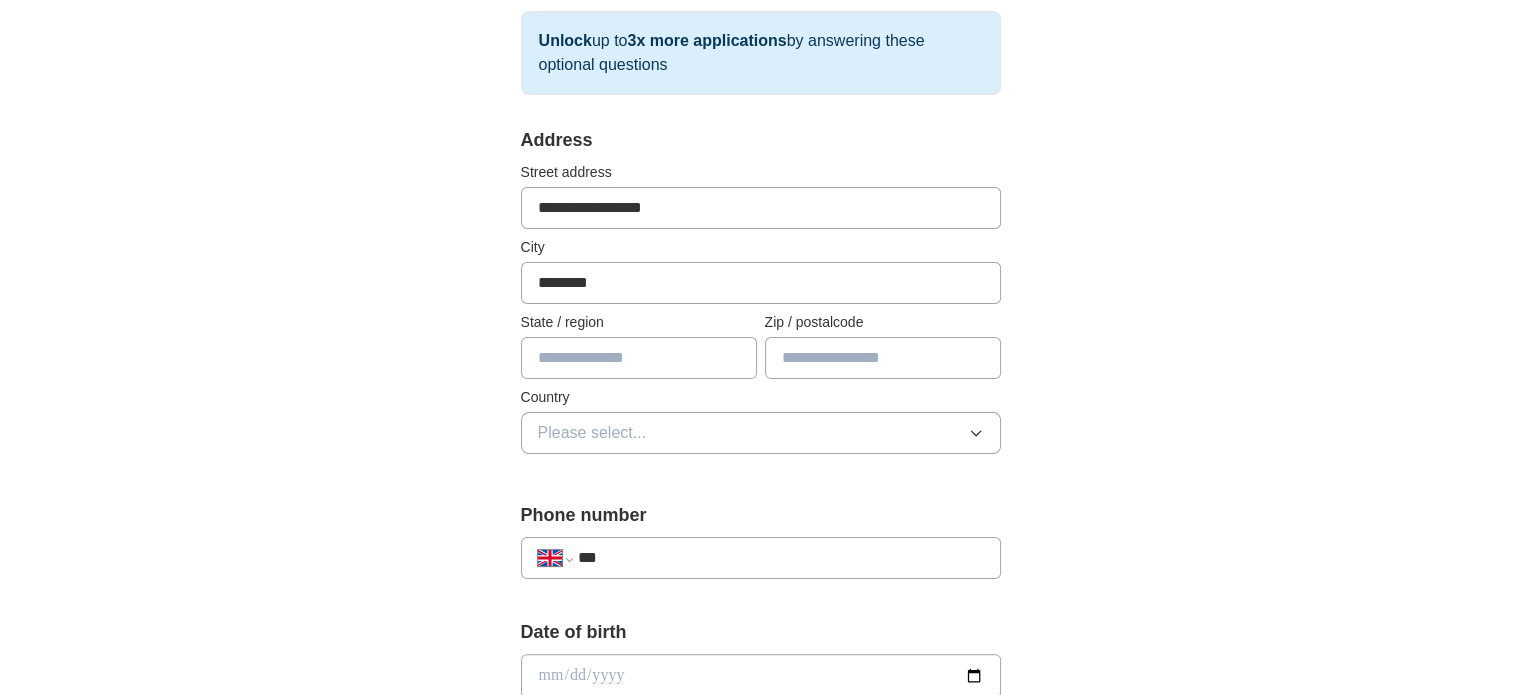 scroll, scrollTop: 327, scrollLeft: 0, axis: vertical 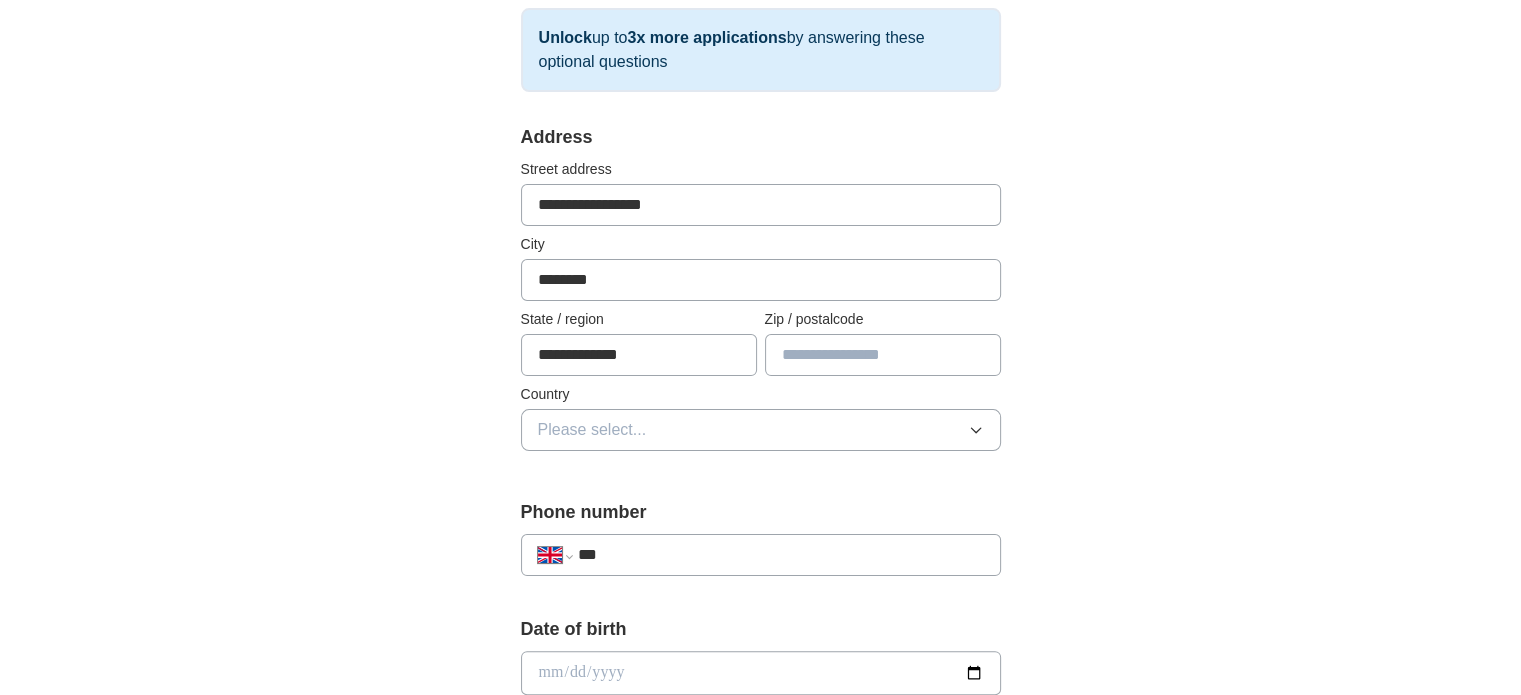 type on "**********" 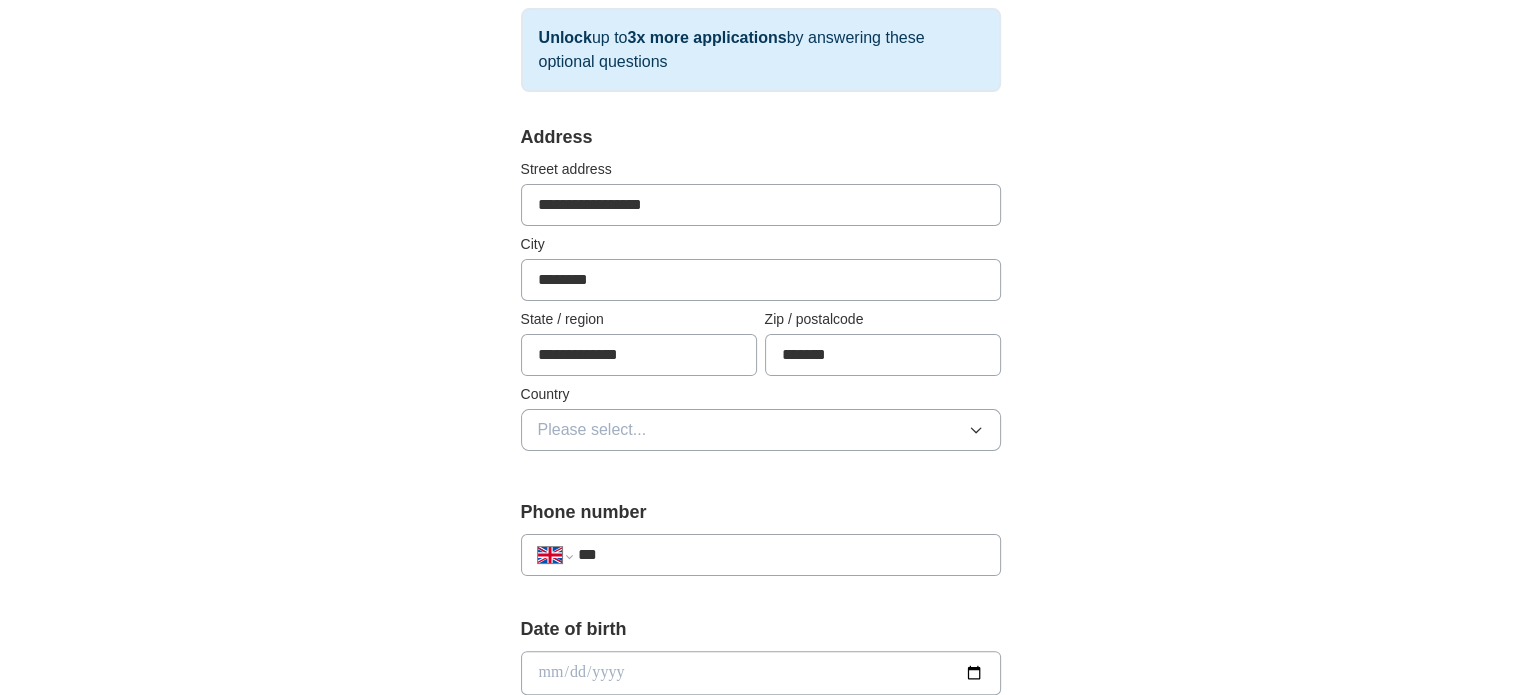 type on "*******" 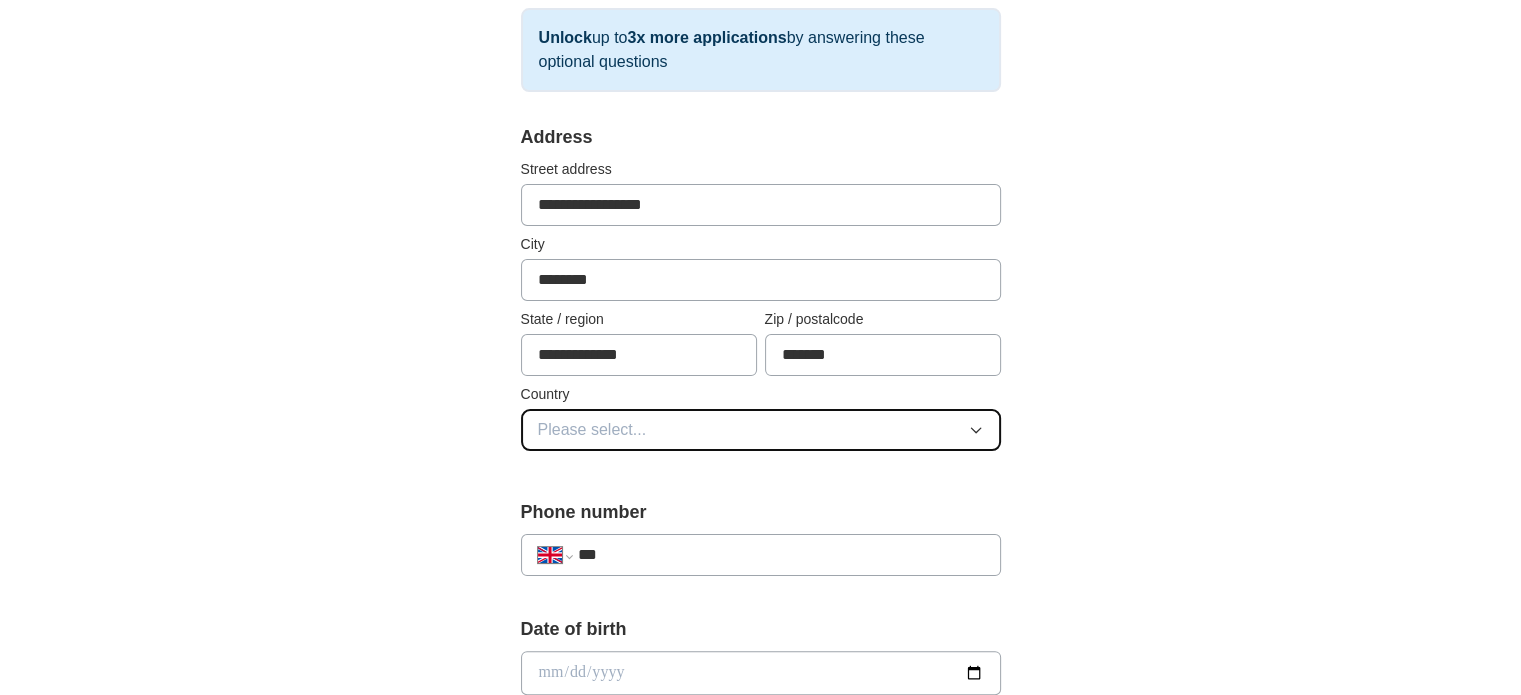 click on "Please select..." at bounding box center [761, 430] 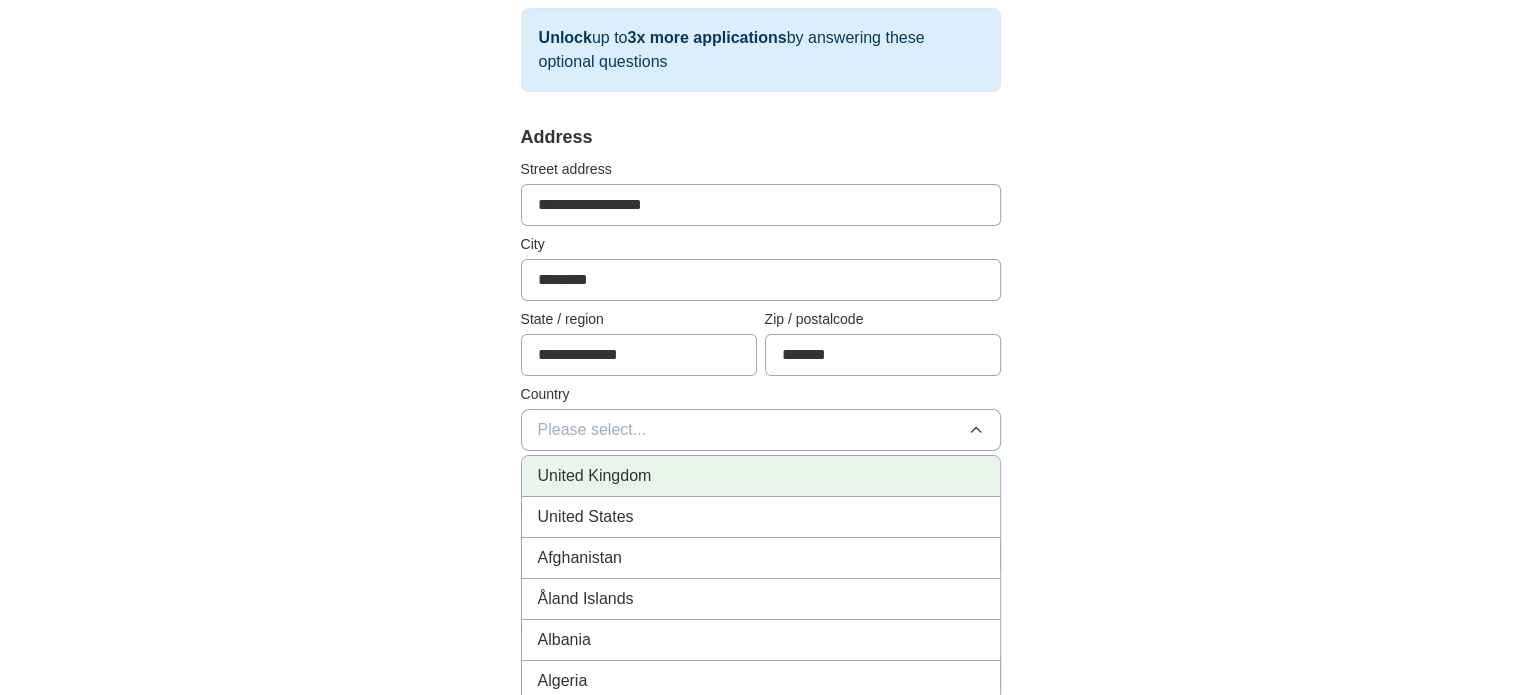 click on "United Kingdom" at bounding box center (761, 476) 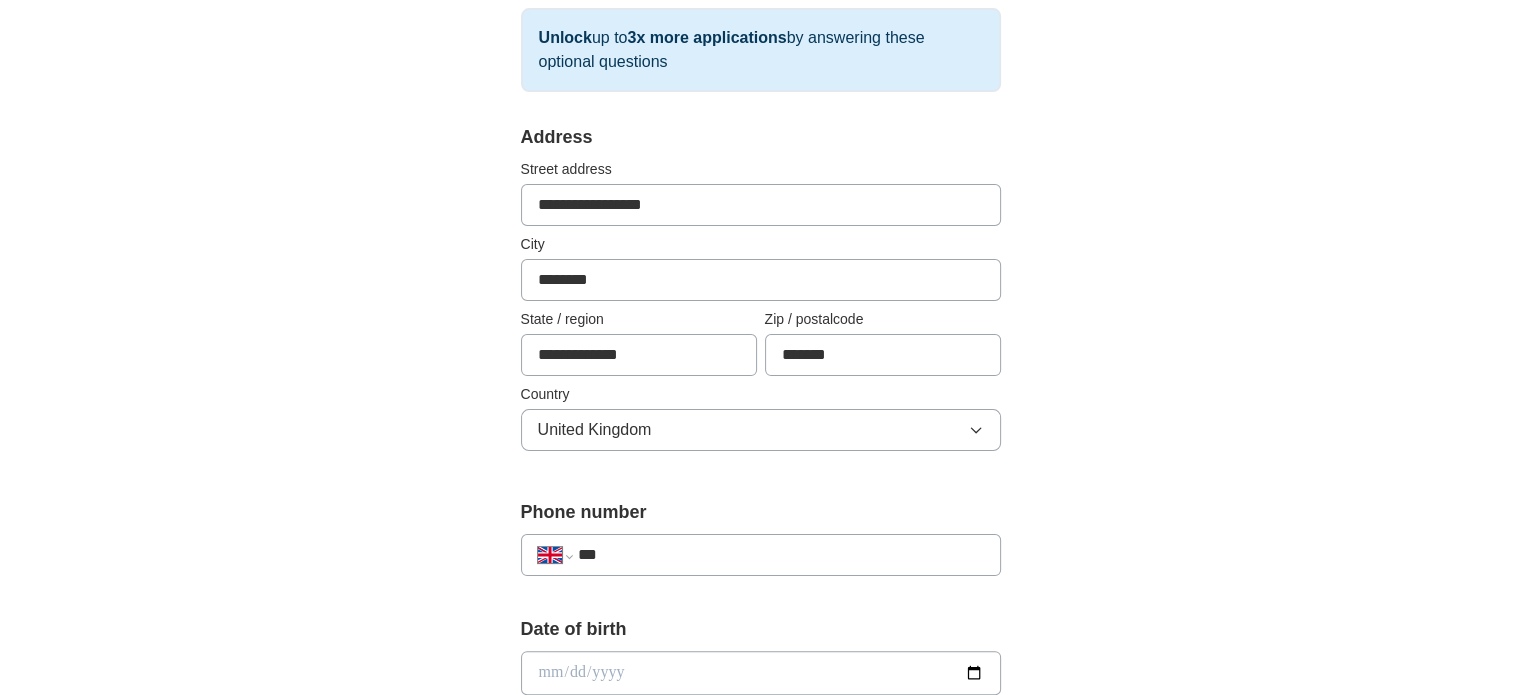 scroll, scrollTop: 436, scrollLeft: 0, axis: vertical 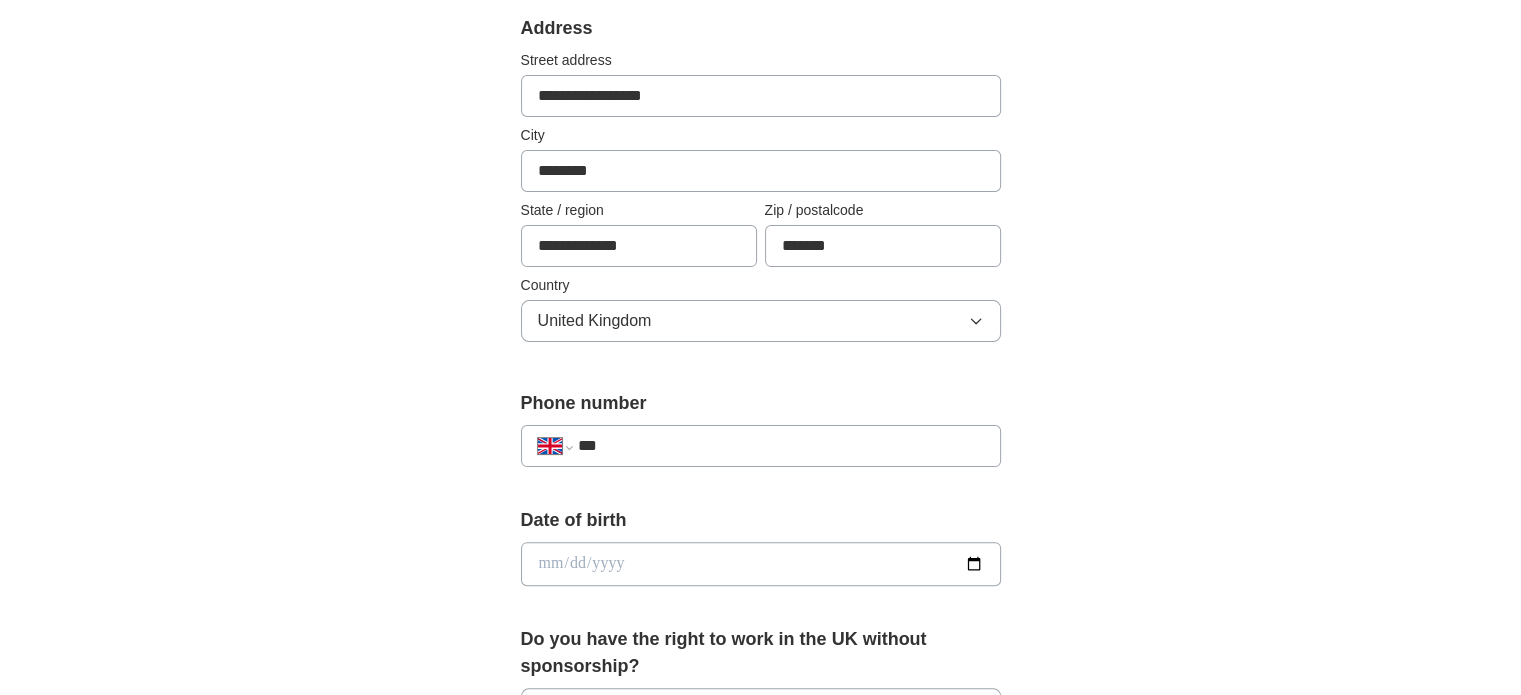 click on "***" at bounding box center [780, 446] 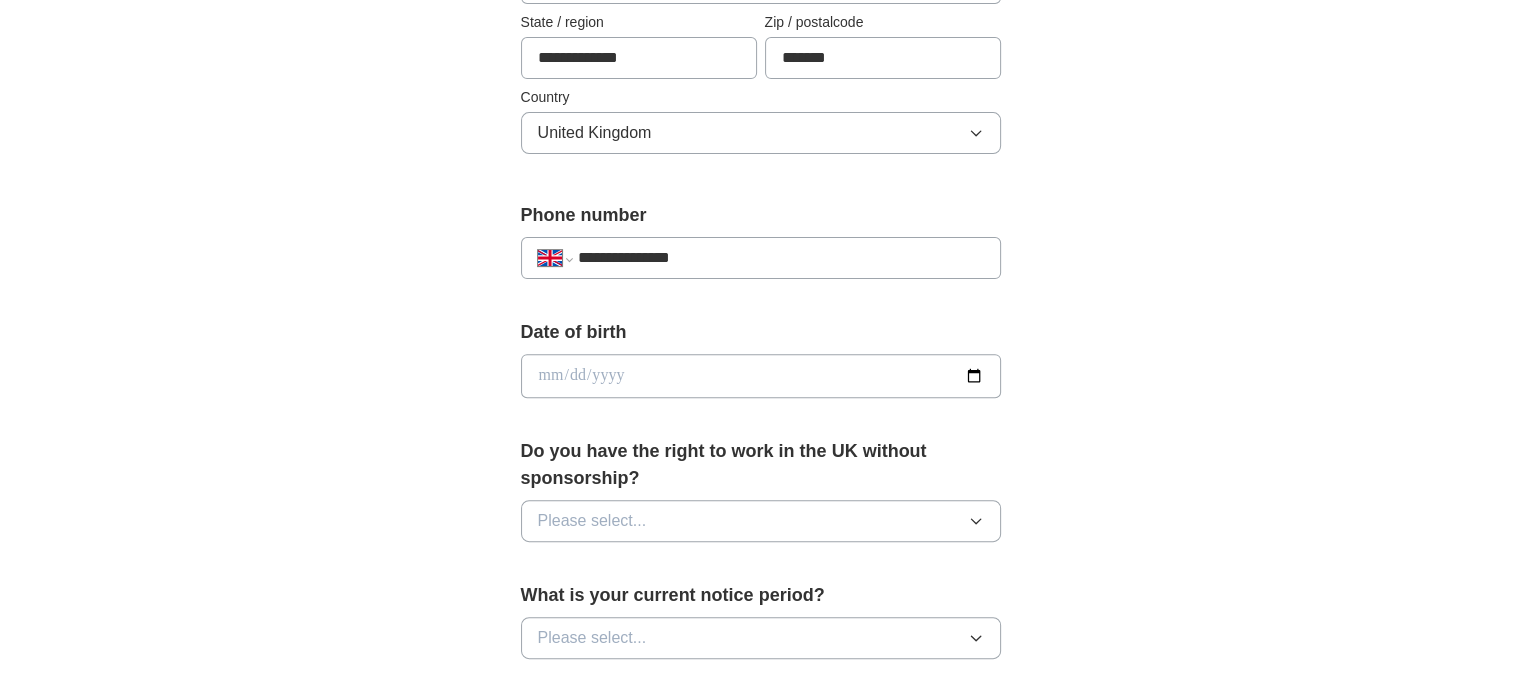 scroll, scrollTop: 624, scrollLeft: 0, axis: vertical 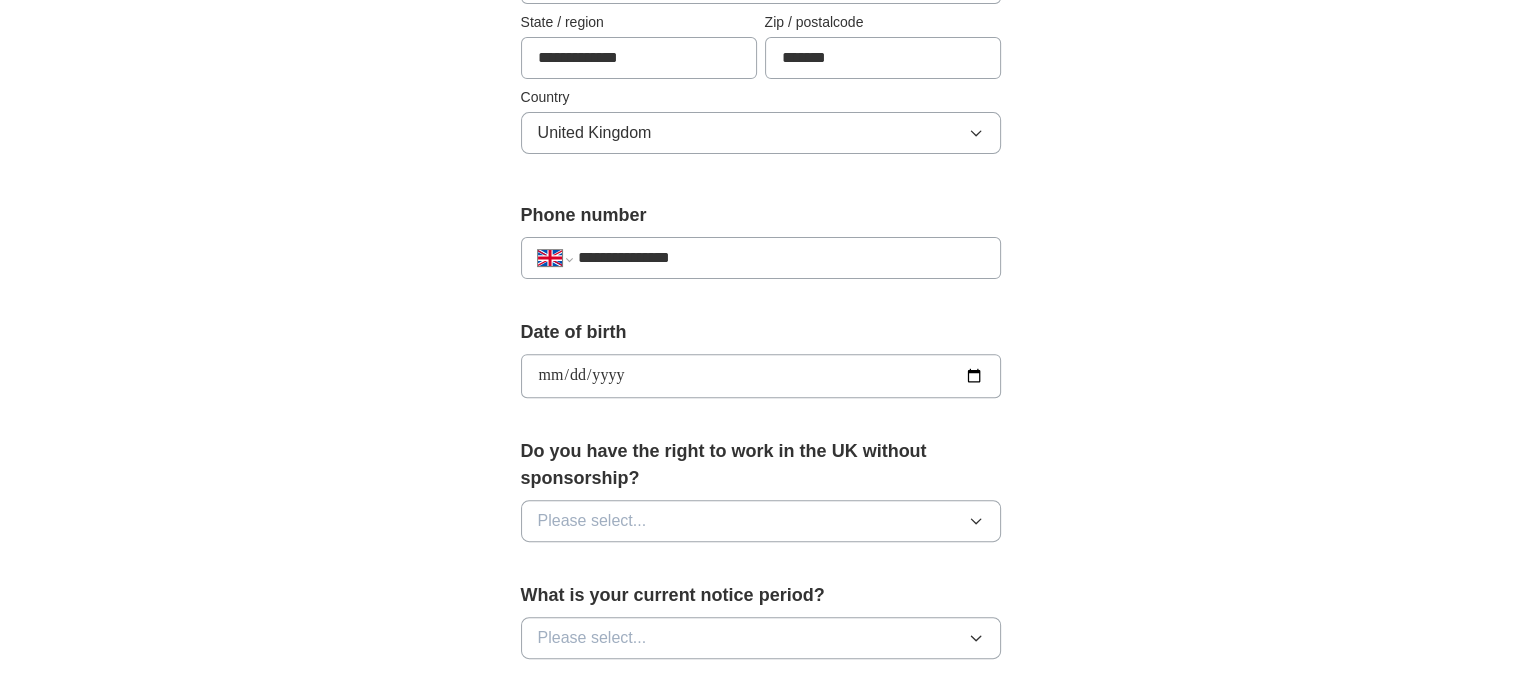 type on "**********" 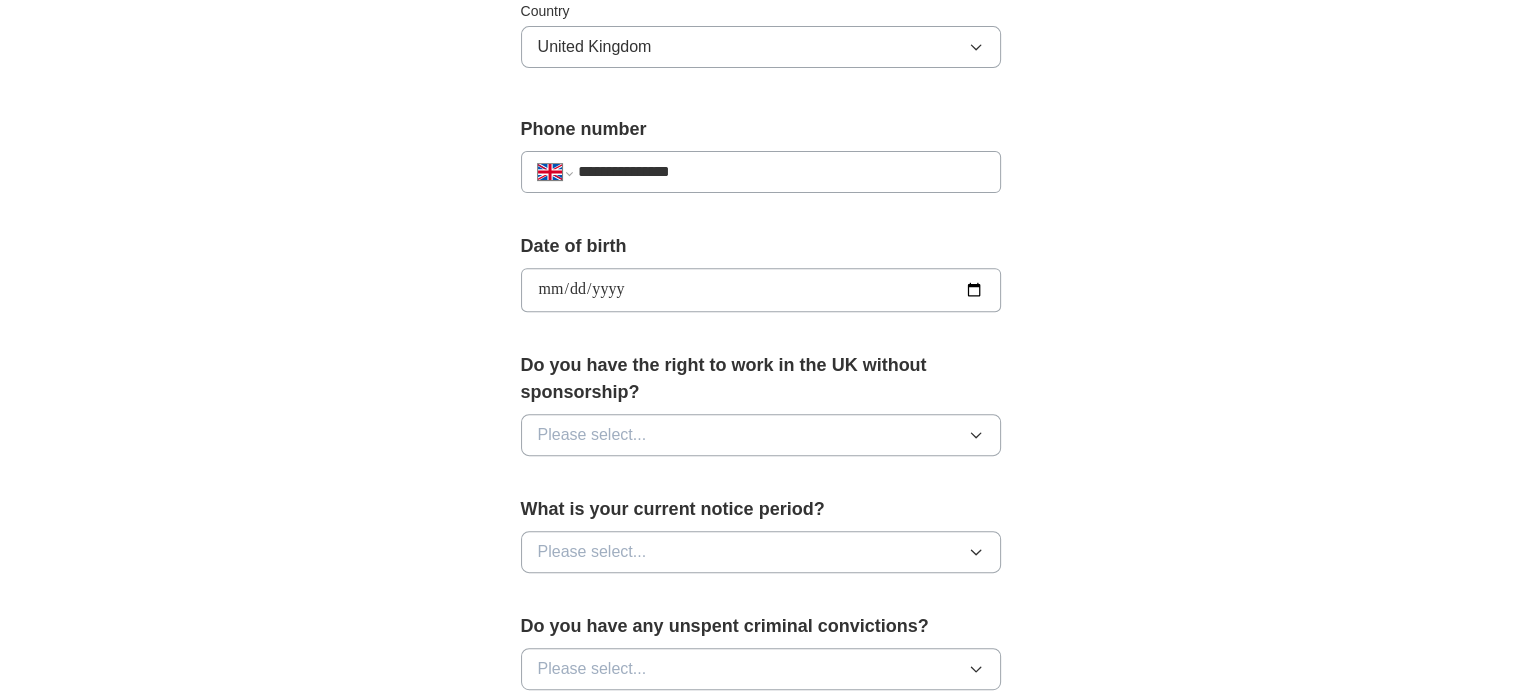 scroll, scrollTop: 711, scrollLeft: 0, axis: vertical 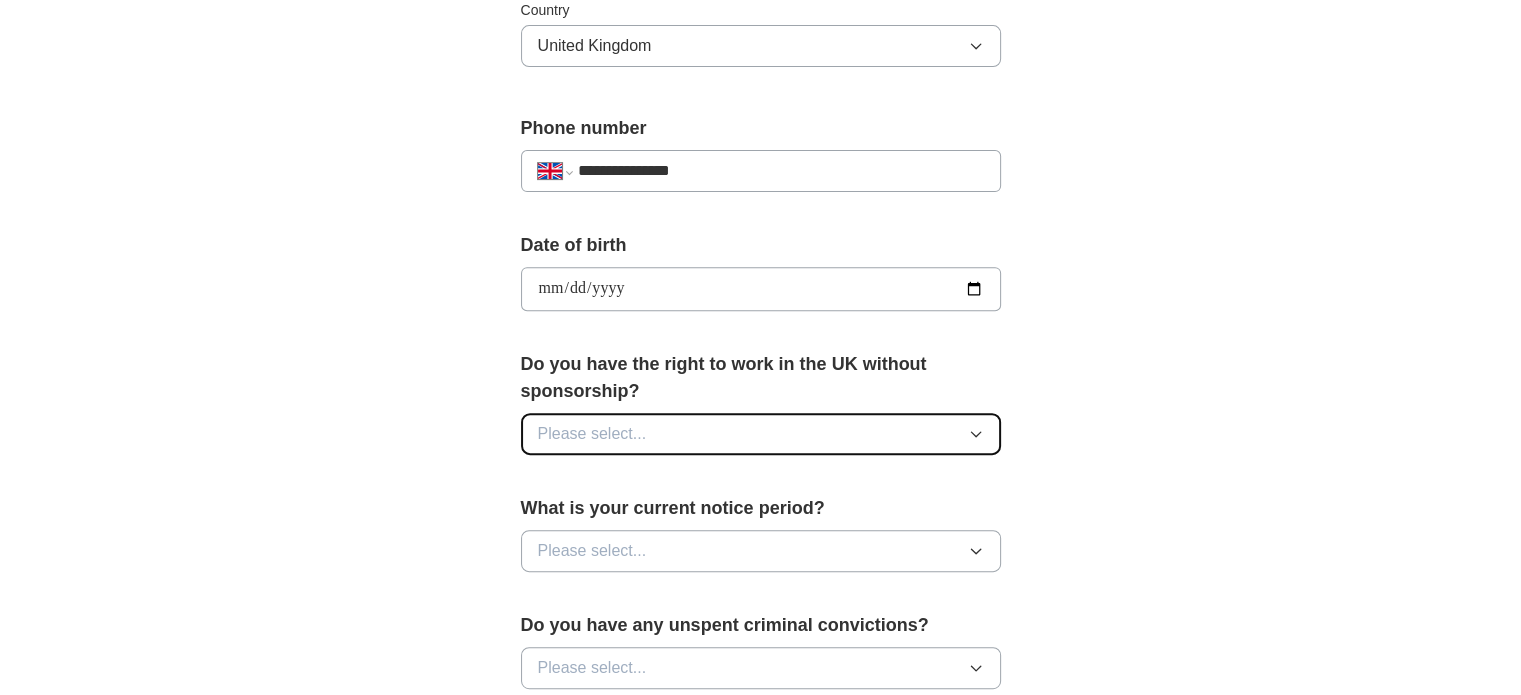 click on "Please select..." at bounding box center (761, 434) 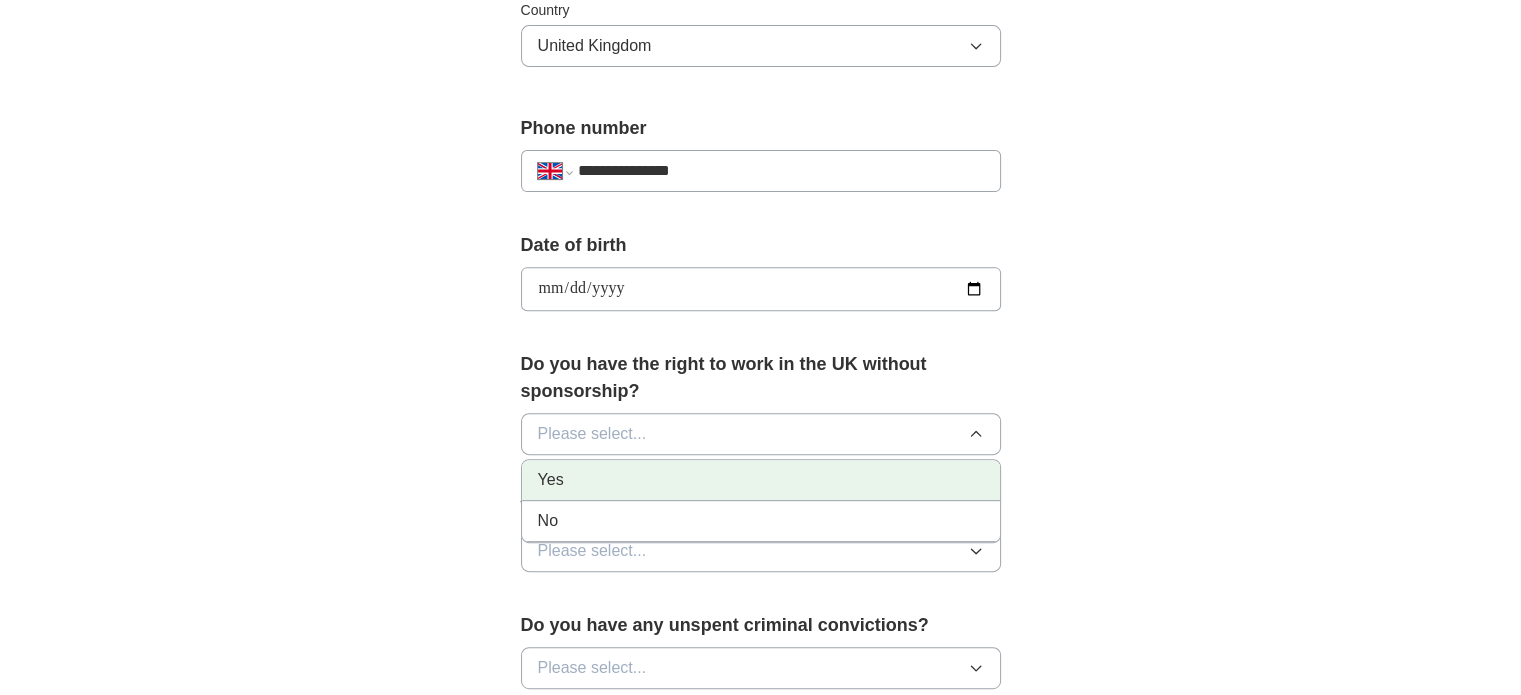click on "Yes" at bounding box center (761, 480) 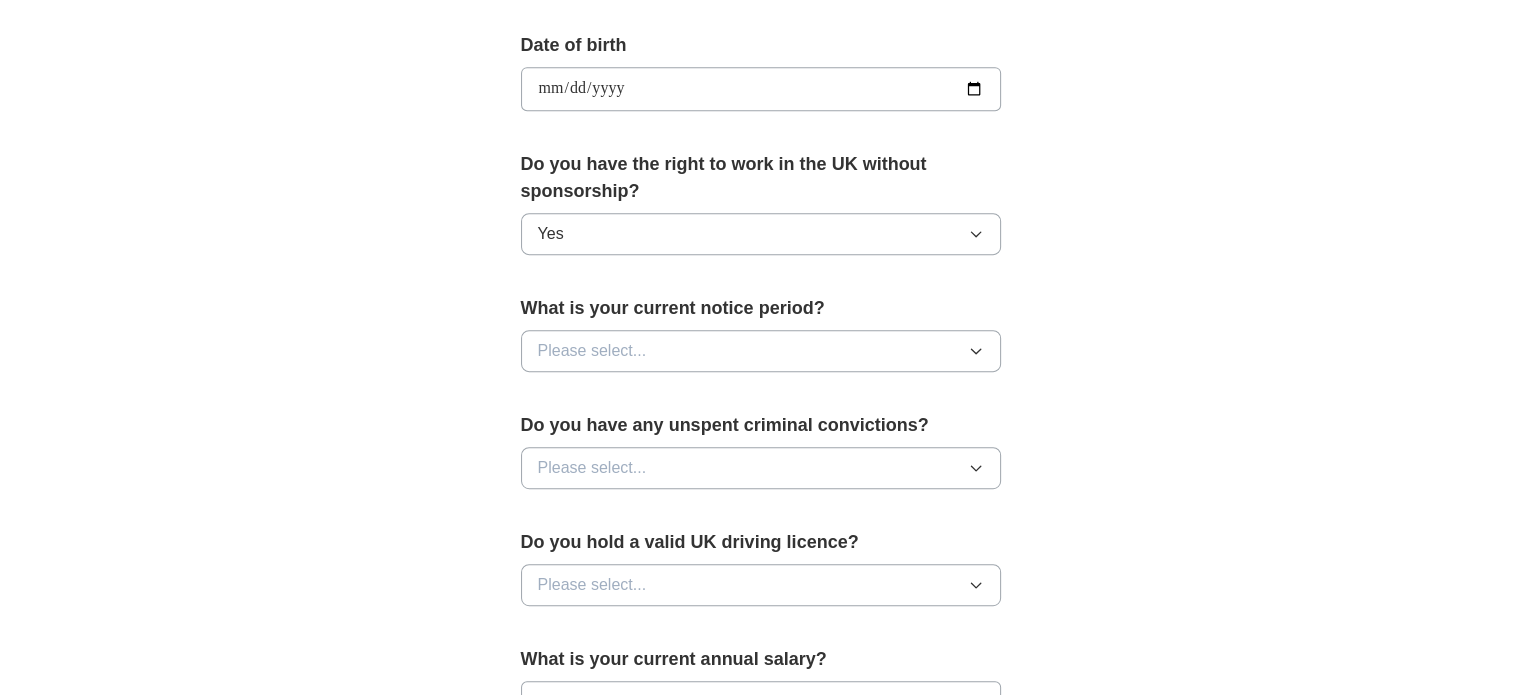 scroll, scrollTop: 932, scrollLeft: 0, axis: vertical 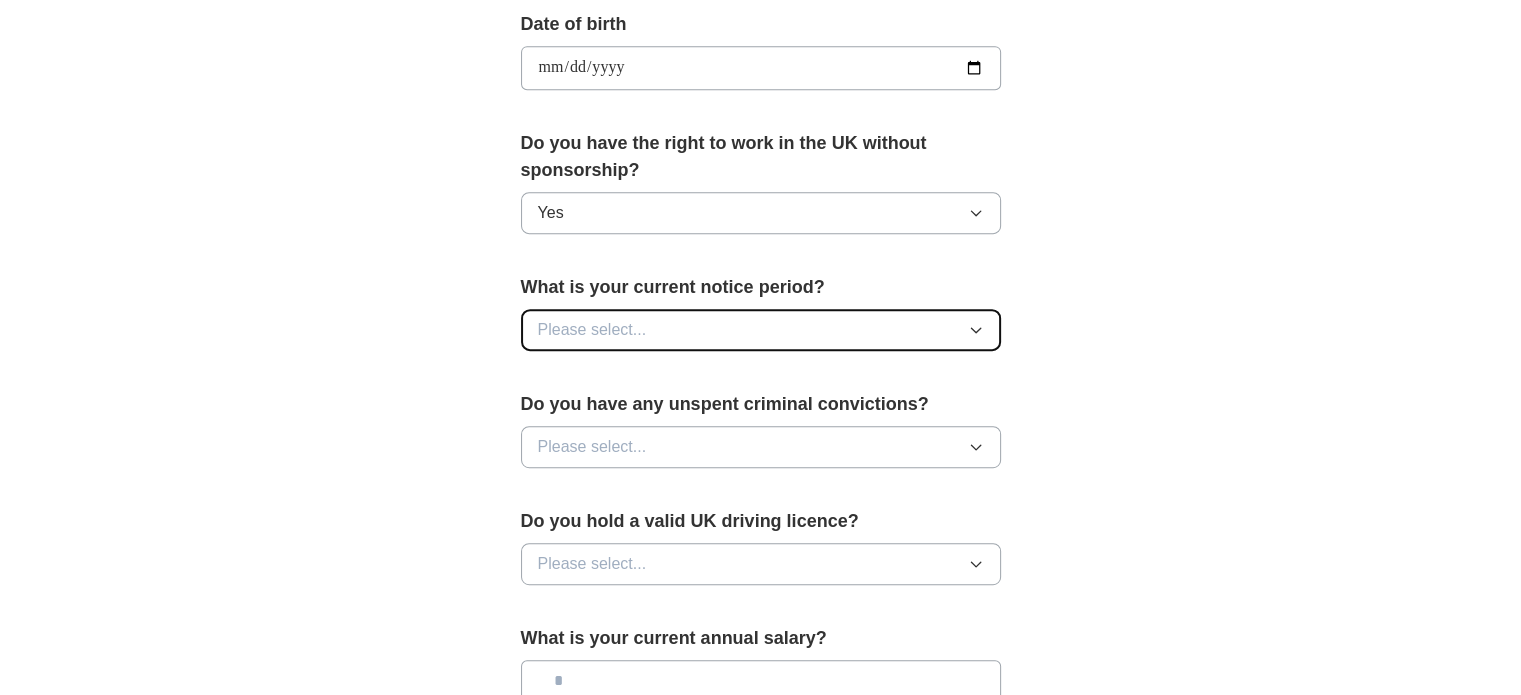 click on "Please select..." at bounding box center [761, 330] 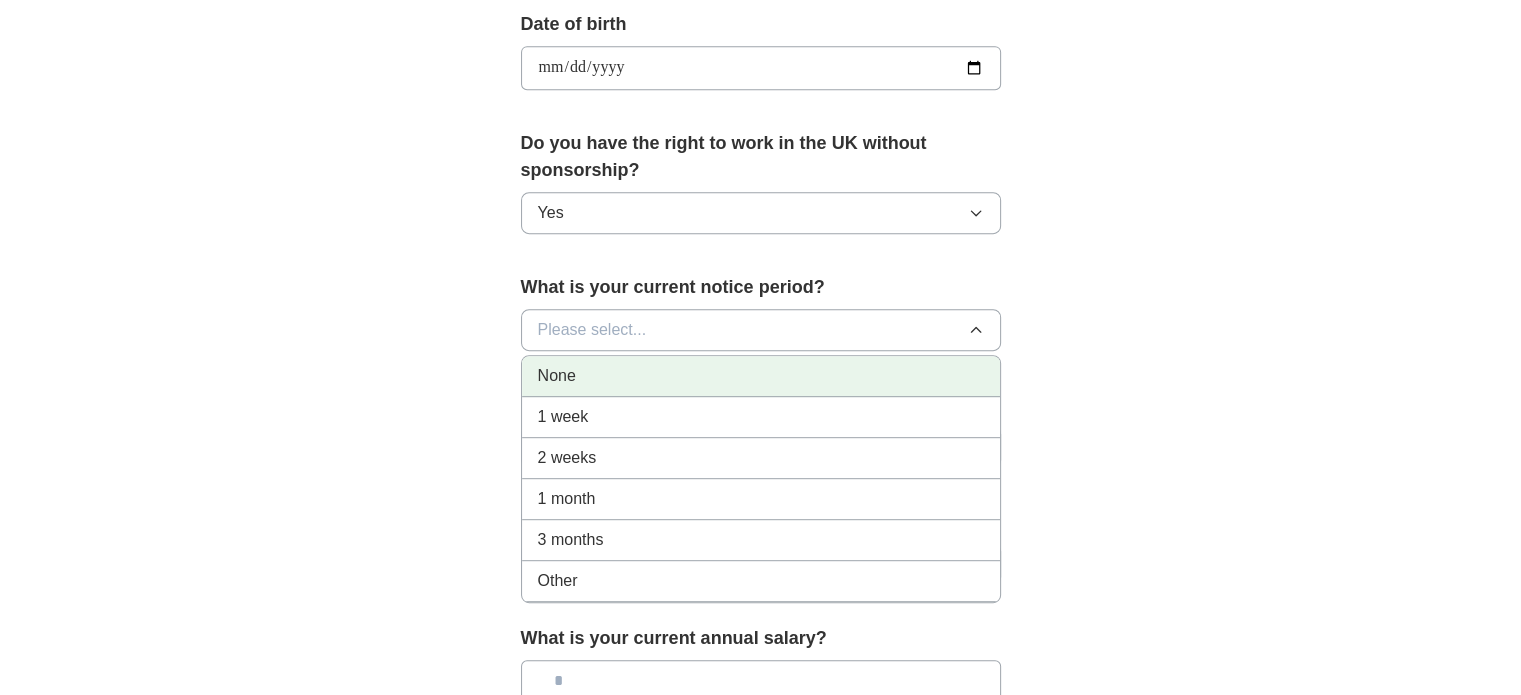click on "None" at bounding box center [761, 376] 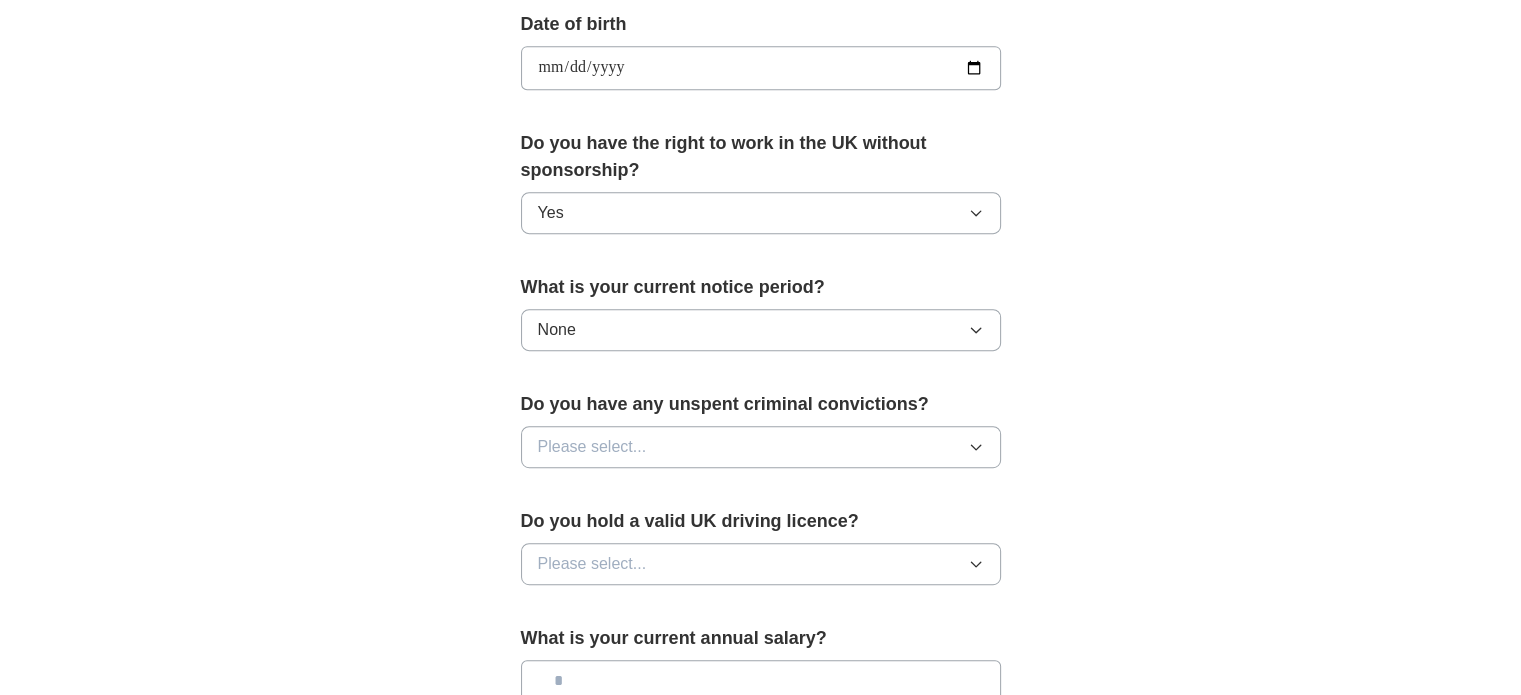 scroll, scrollTop: 1056, scrollLeft: 0, axis: vertical 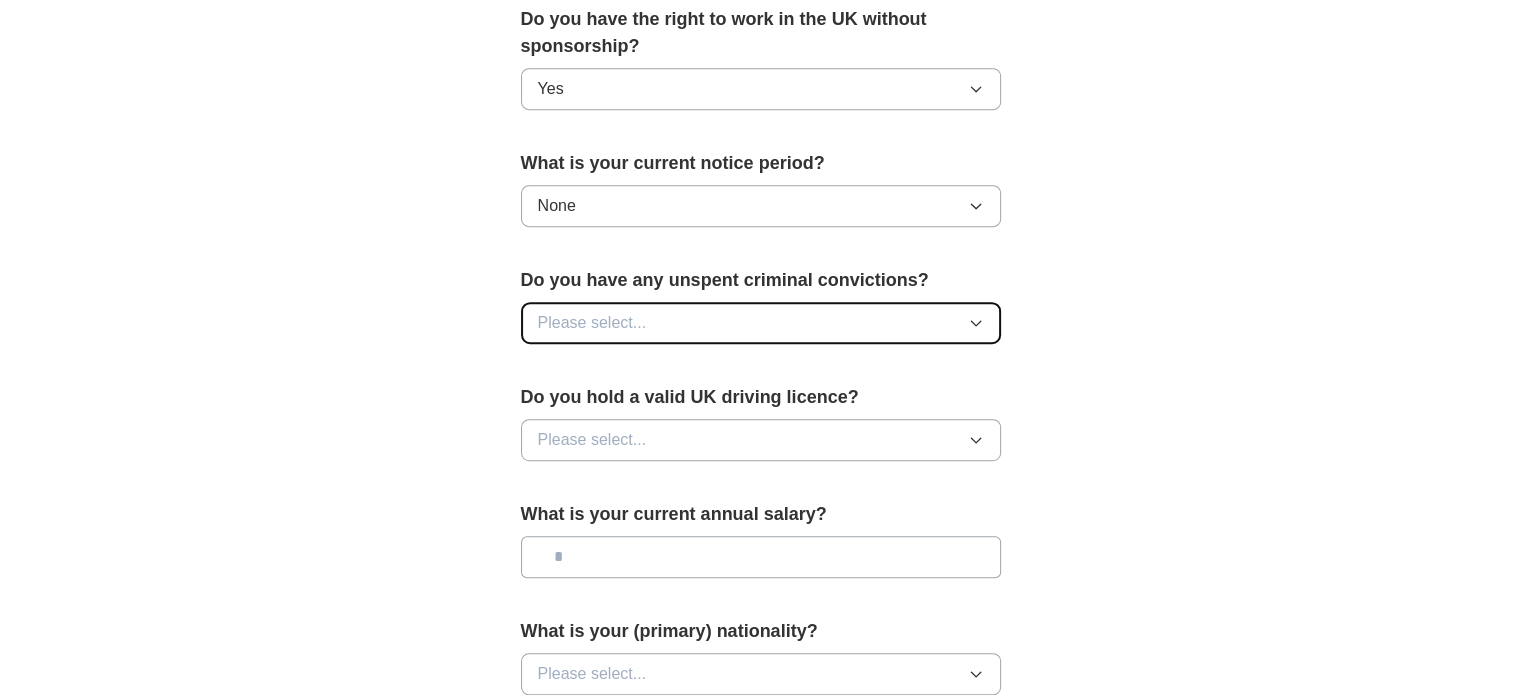 click on "Please select..." at bounding box center [761, 323] 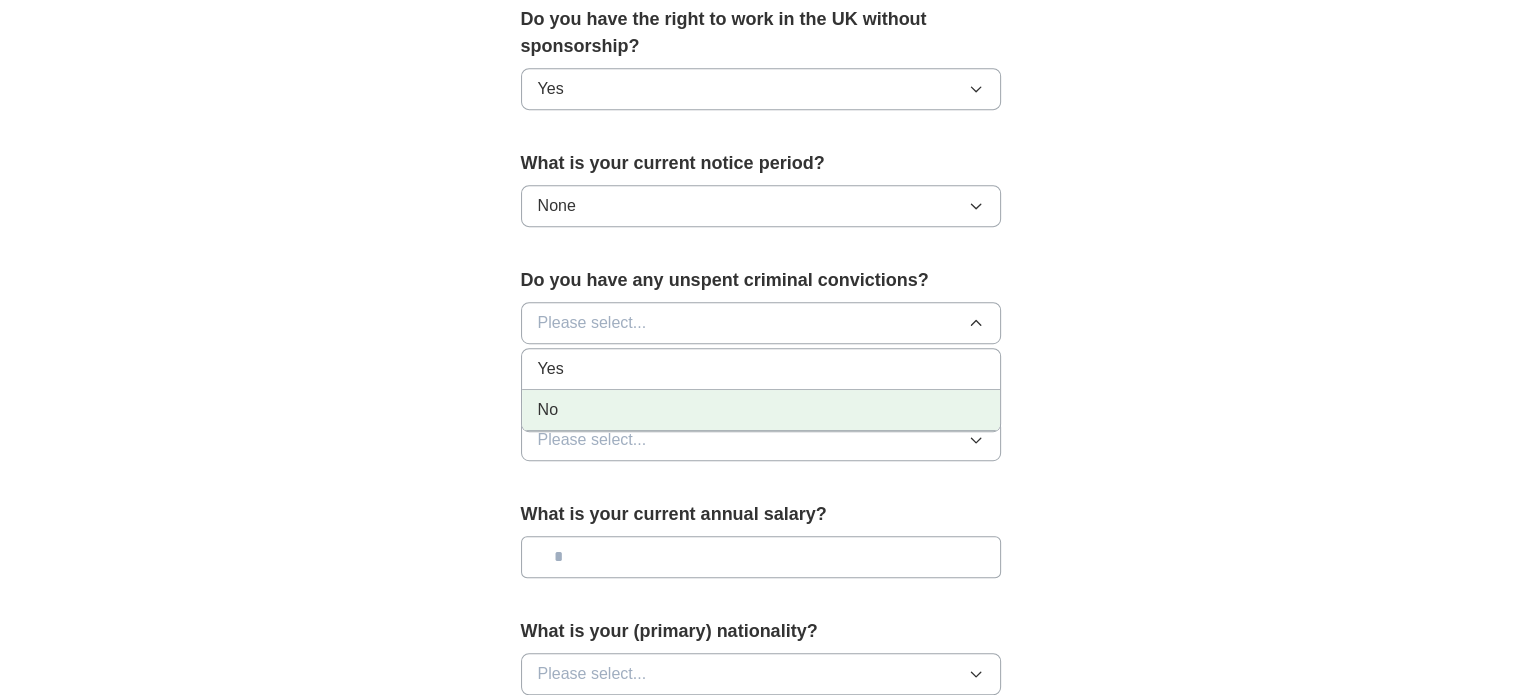 click on "No" at bounding box center (761, 410) 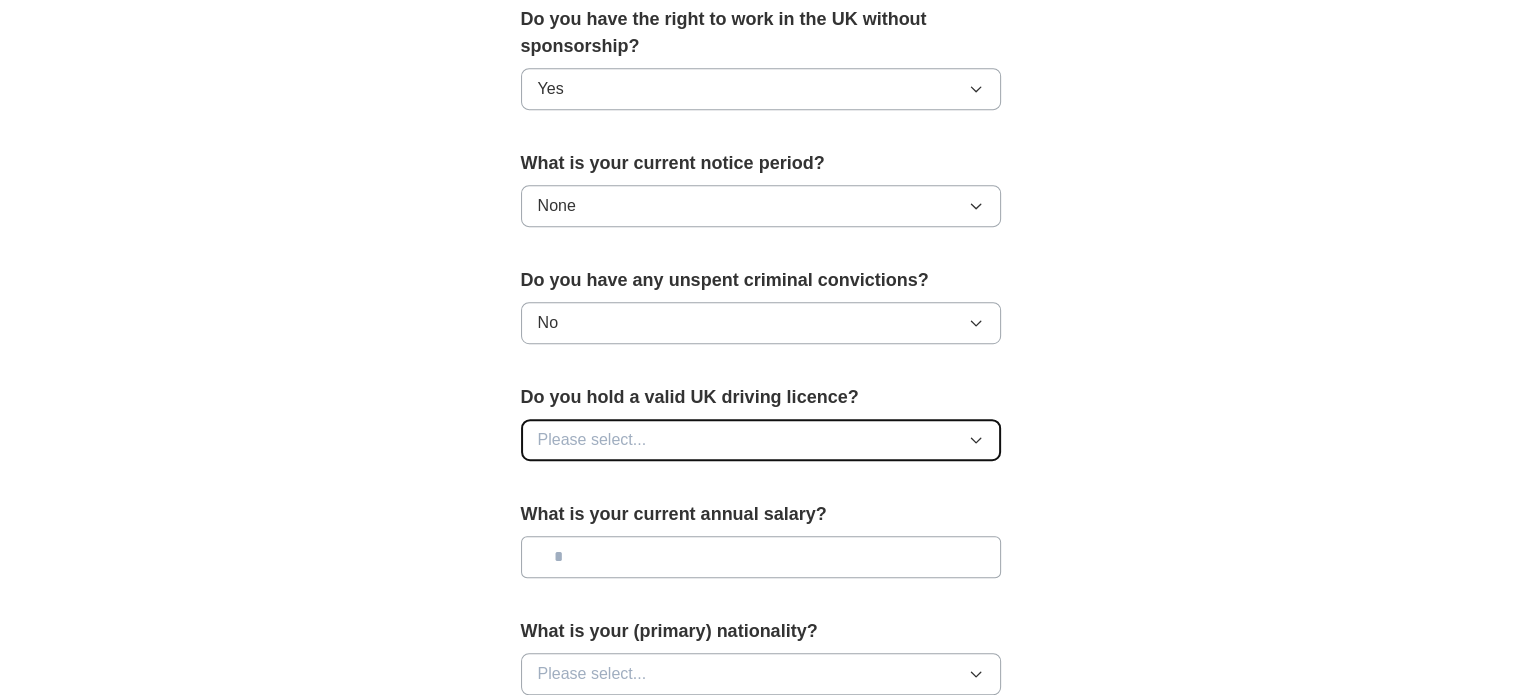 click on "Please select..." at bounding box center [592, 440] 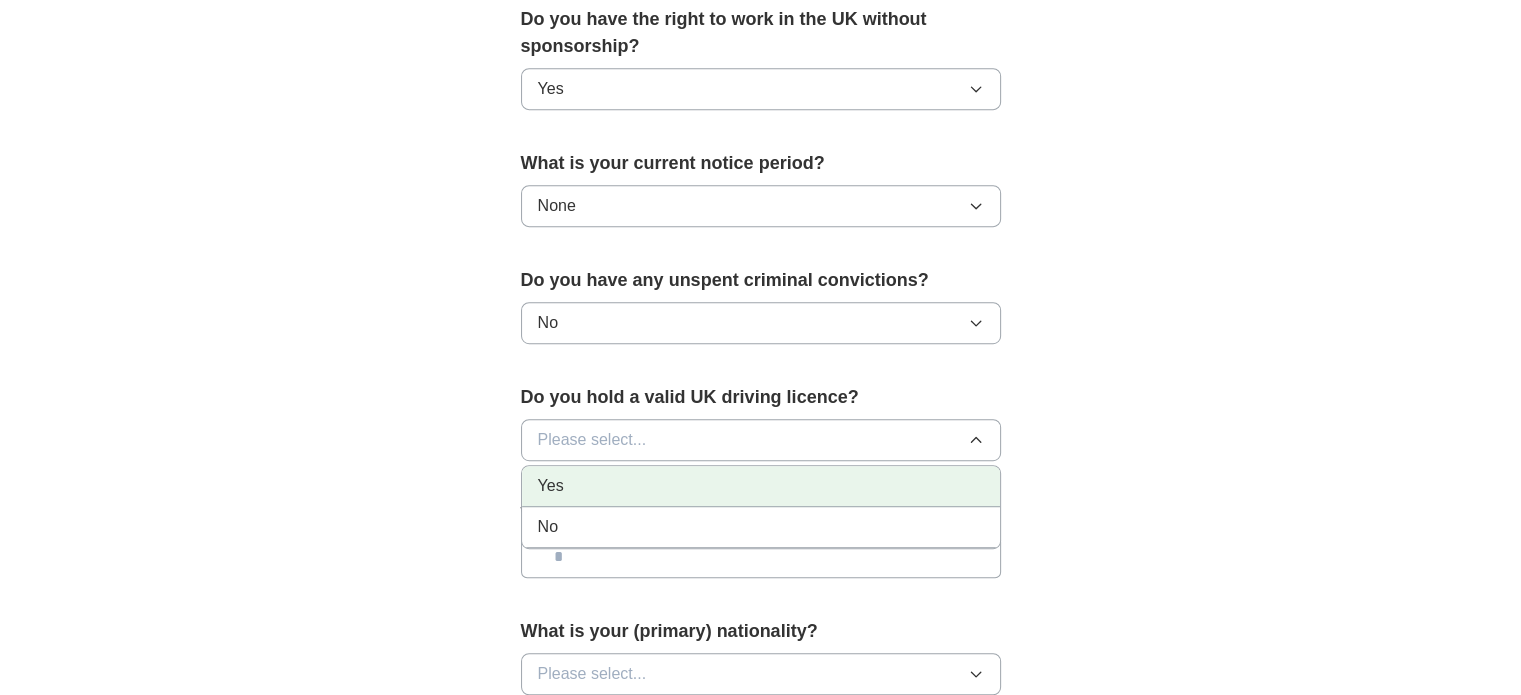 click on "Yes" at bounding box center (761, 486) 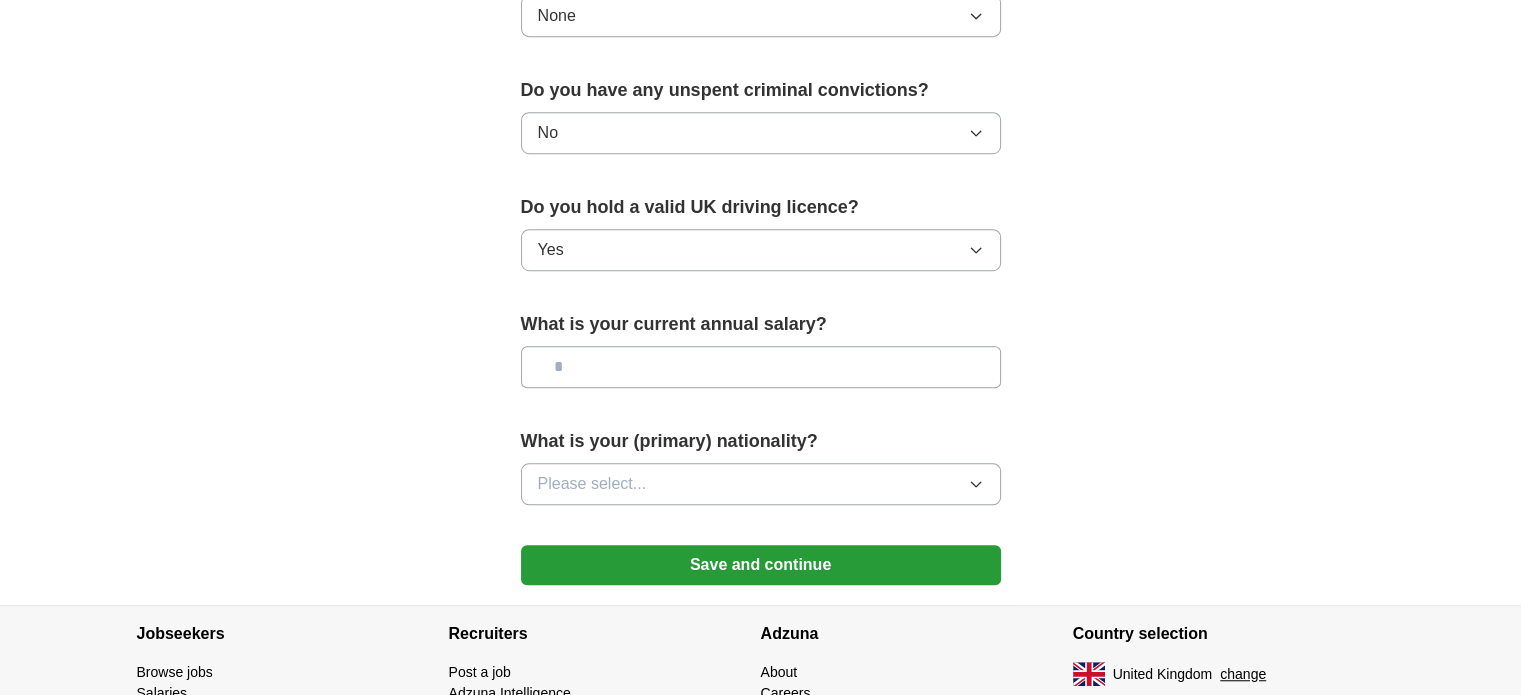 scroll, scrollTop: 1247, scrollLeft: 0, axis: vertical 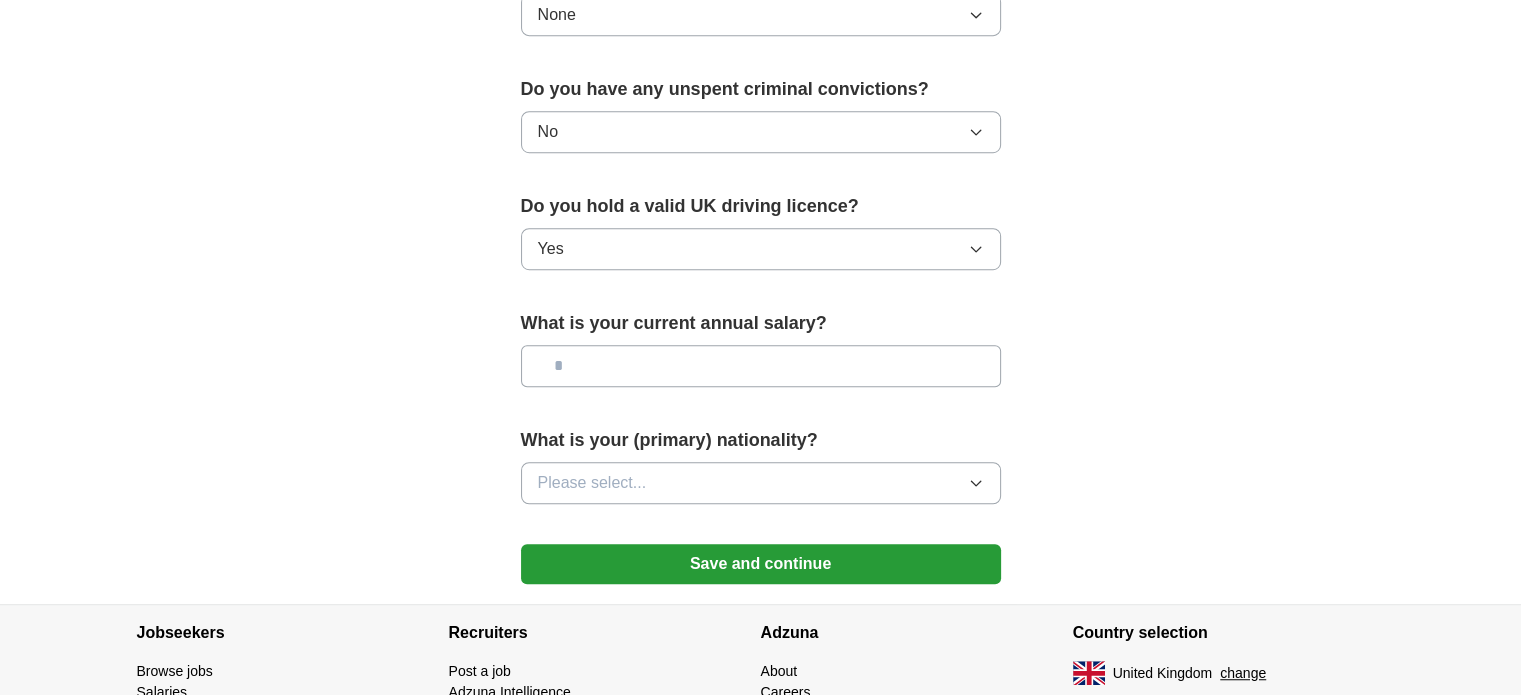 click at bounding box center (761, 366) 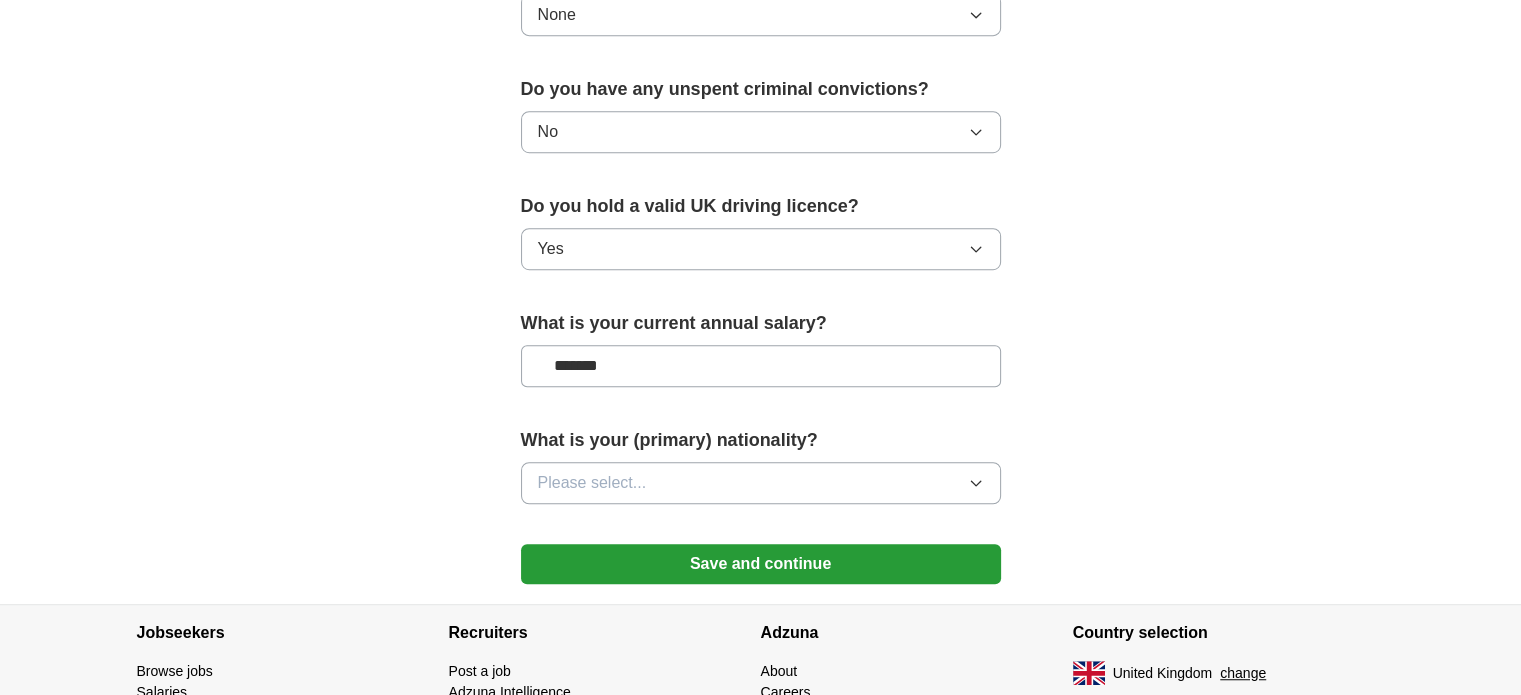 type on "*******" 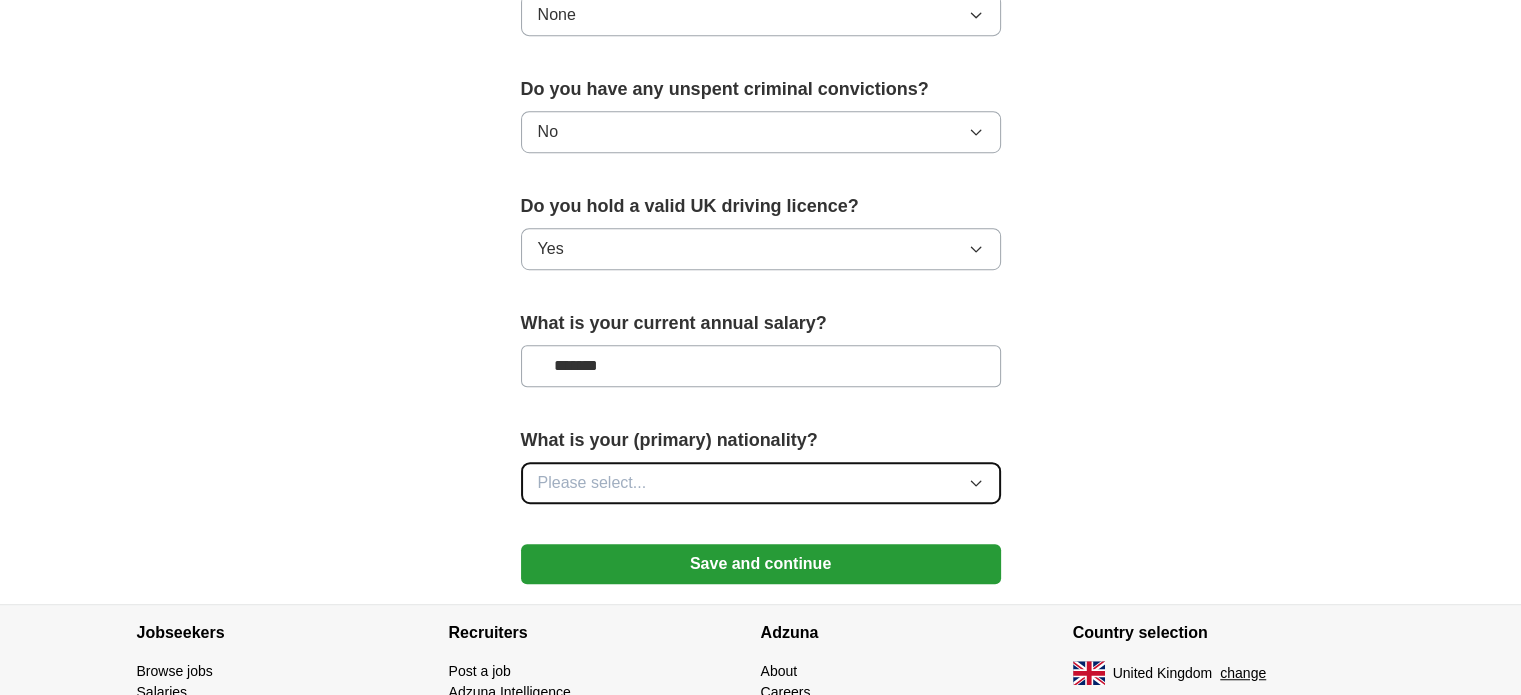 click on "Please select..." at bounding box center [761, 483] 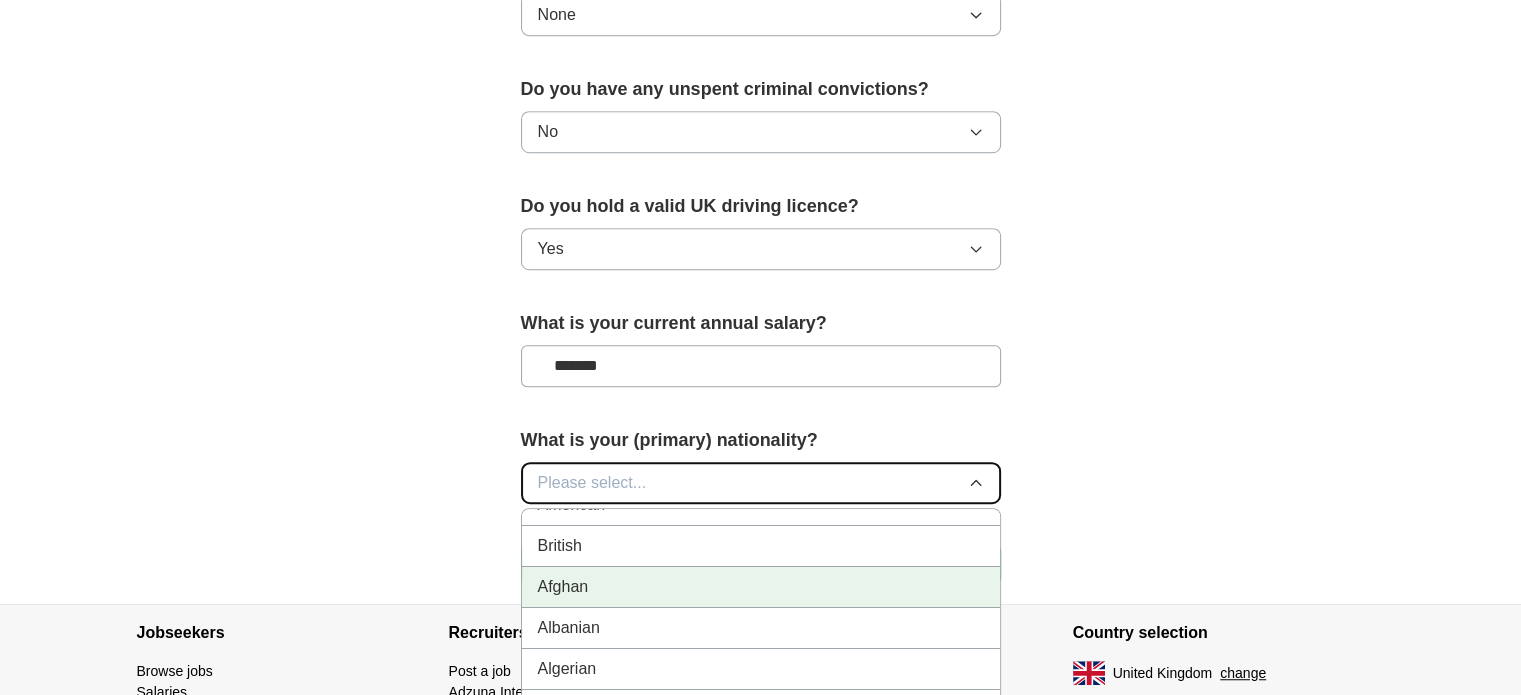 scroll, scrollTop: 0, scrollLeft: 0, axis: both 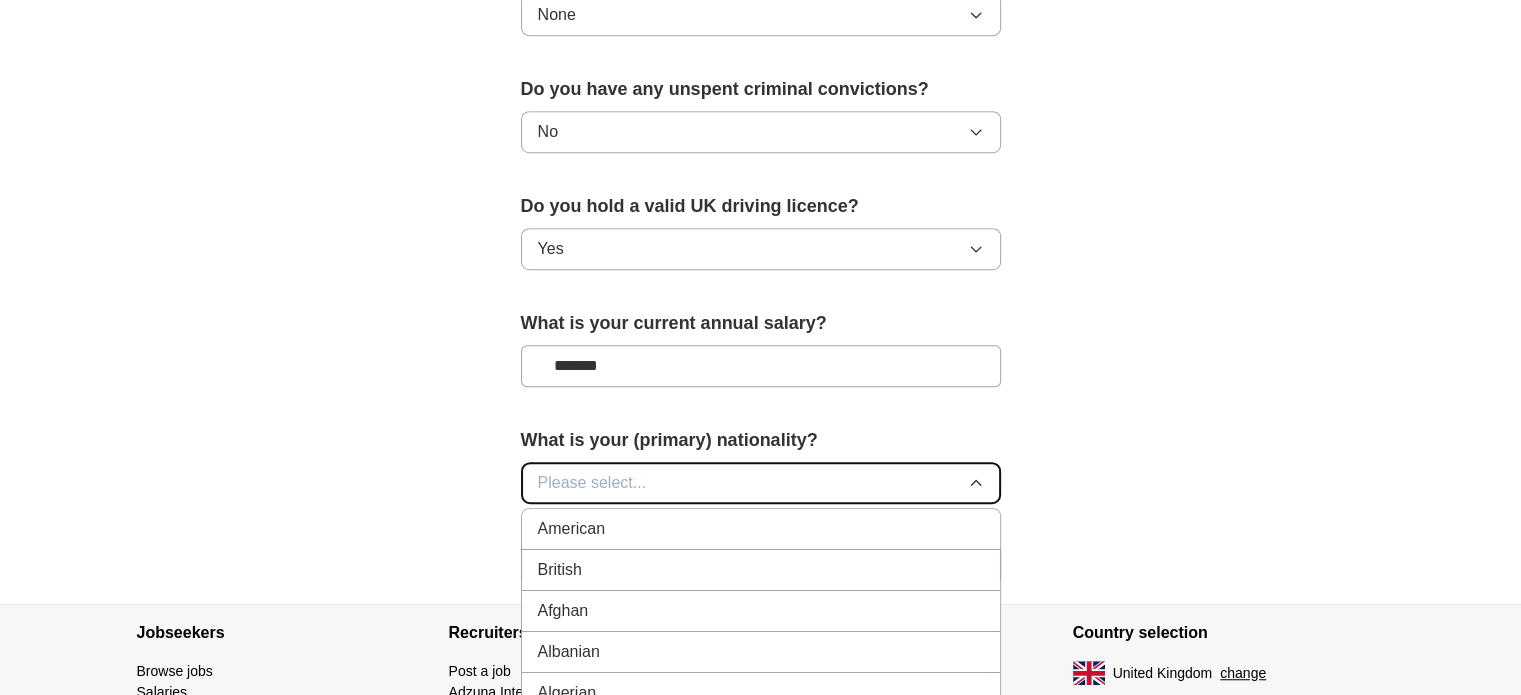 click on "Please select..." at bounding box center [761, 483] 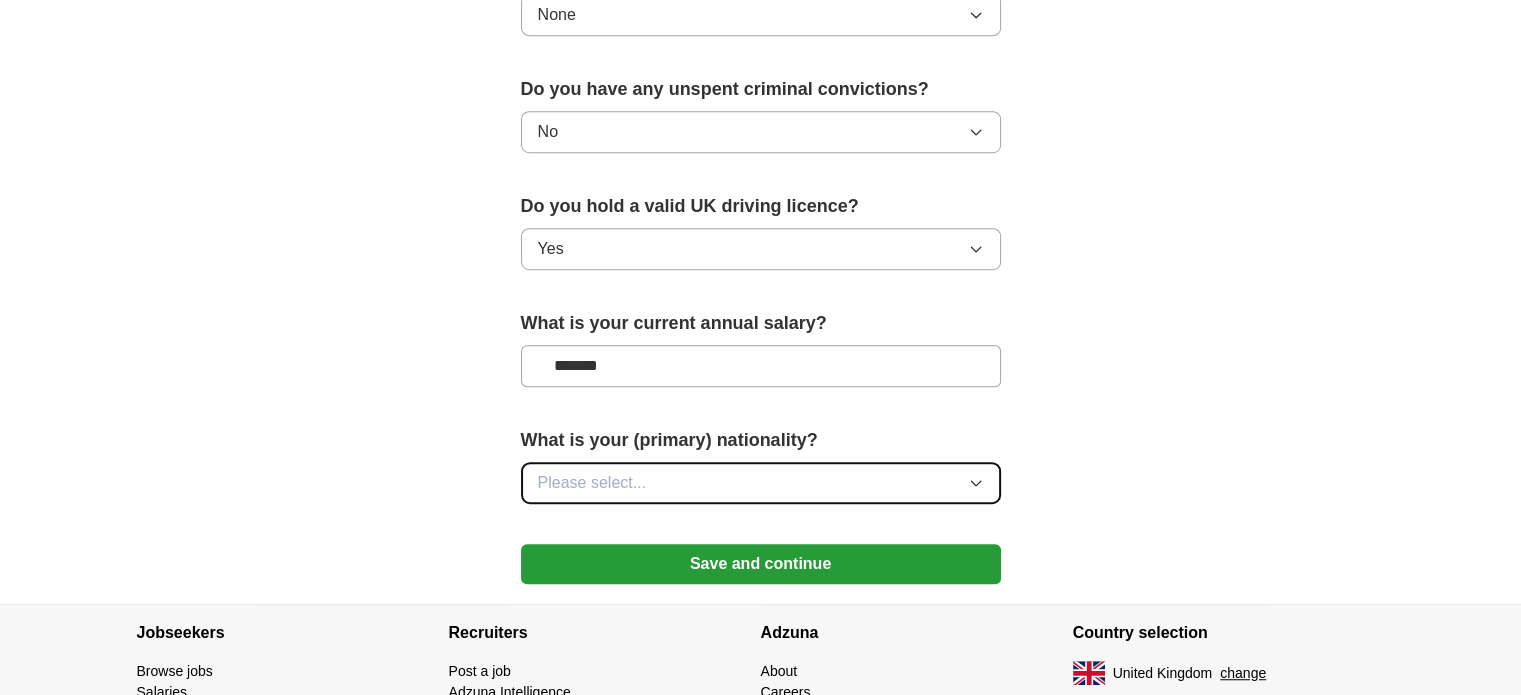click on "Please select..." at bounding box center [761, 483] 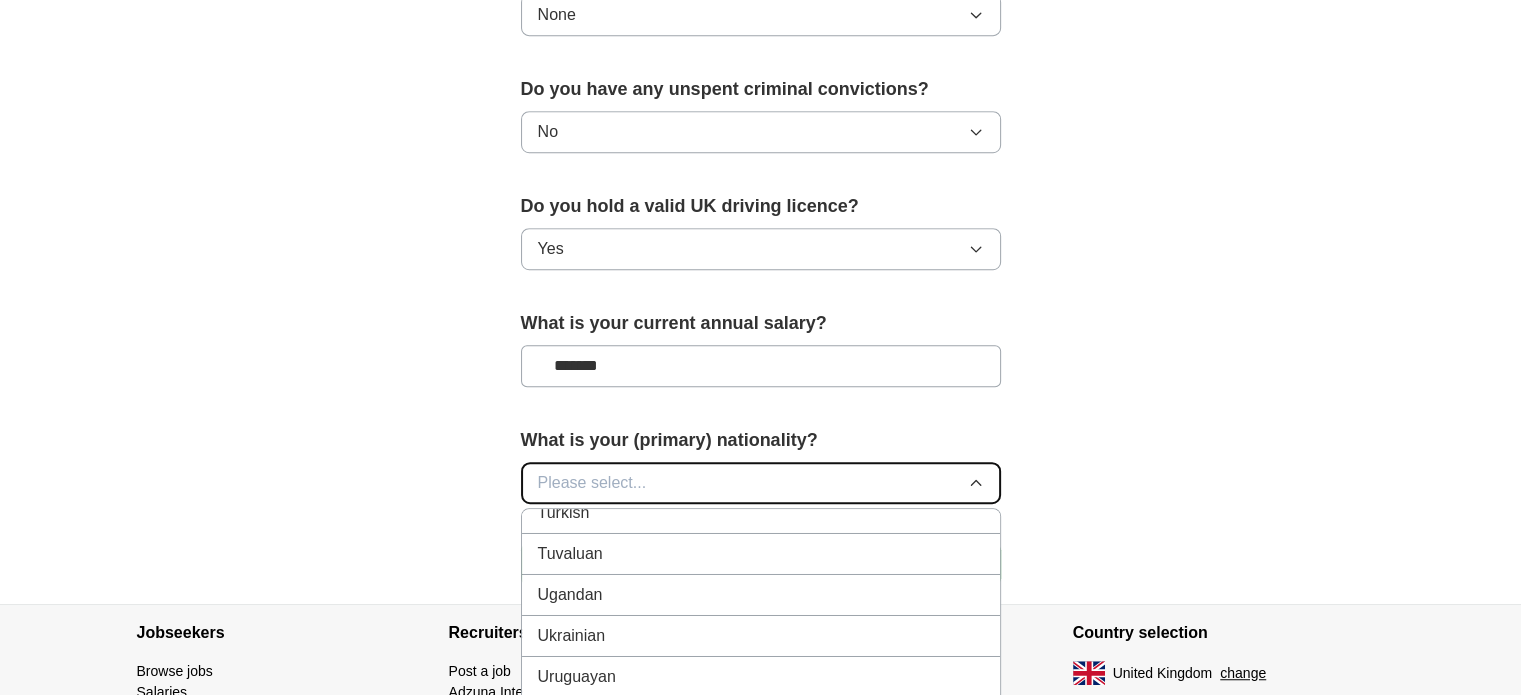 scroll, scrollTop: 7435, scrollLeft: 0, axis: vertical 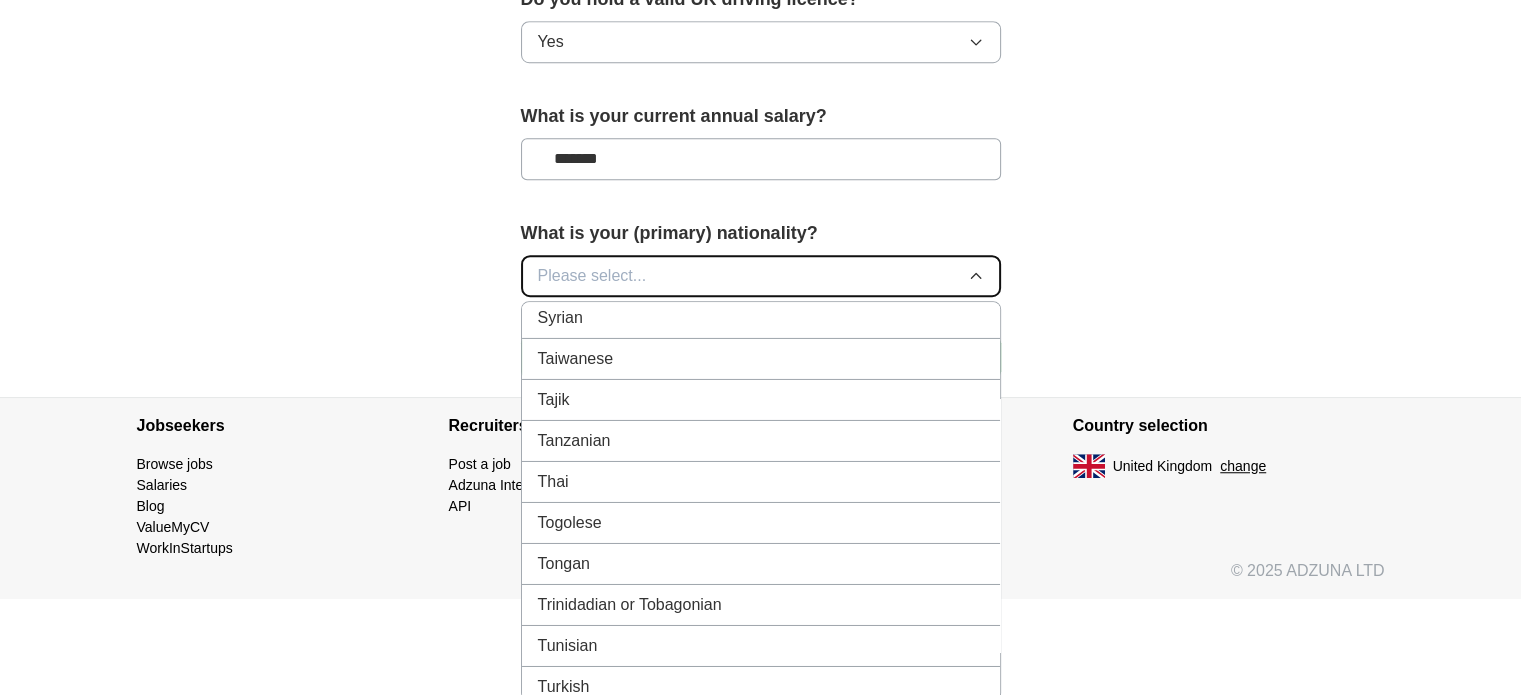 click on "Please select..." at bounding box center [761, 276] 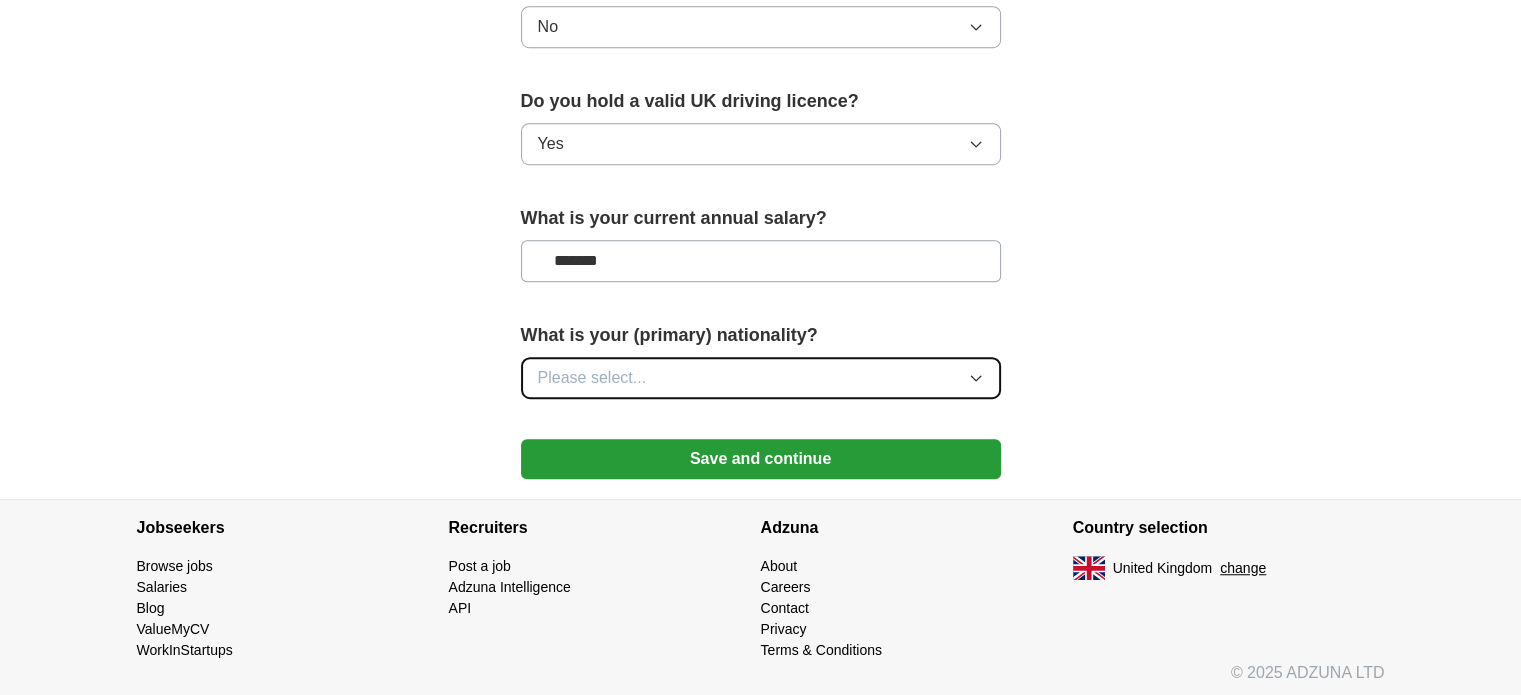 click on "Please select..." at bounding box center [592, 378] 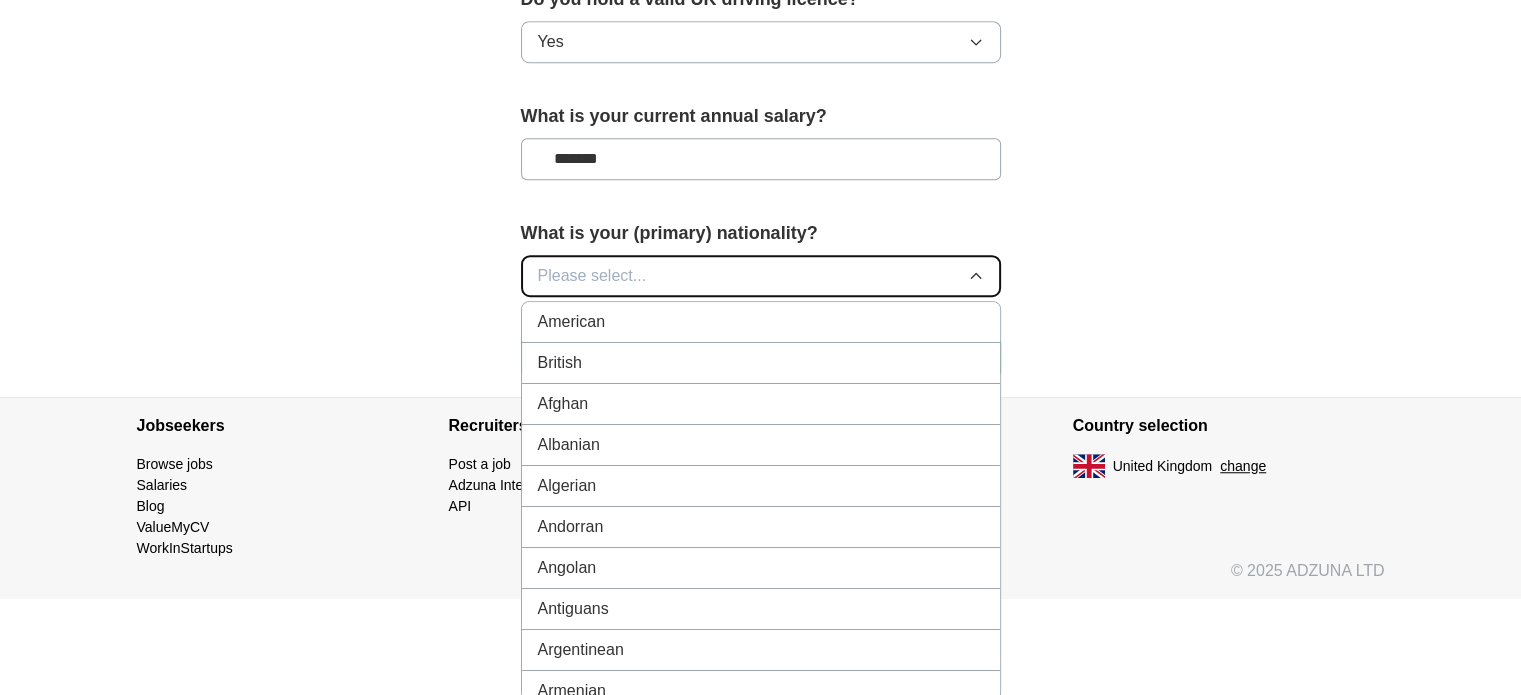 type 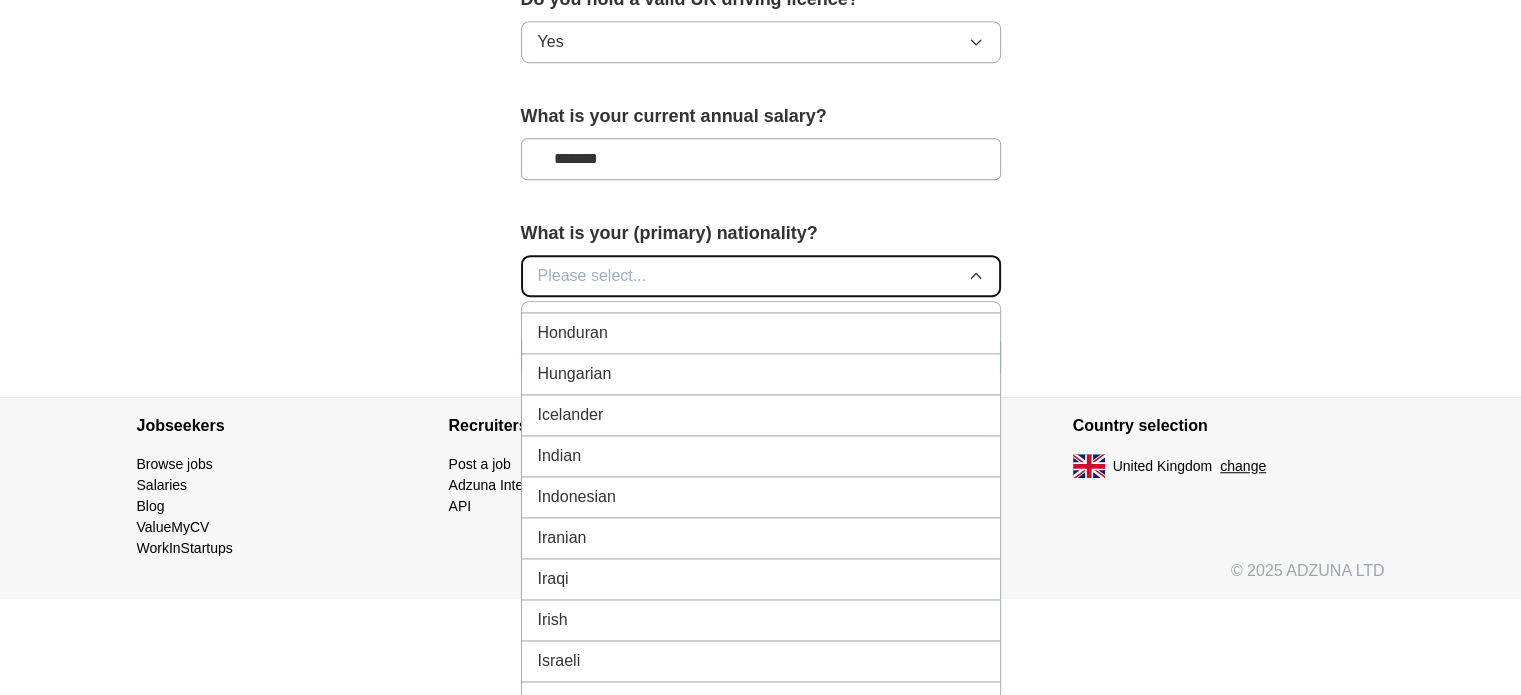 scroll, scrollTop: 3147, scrollLeft: 0, axis: vertical 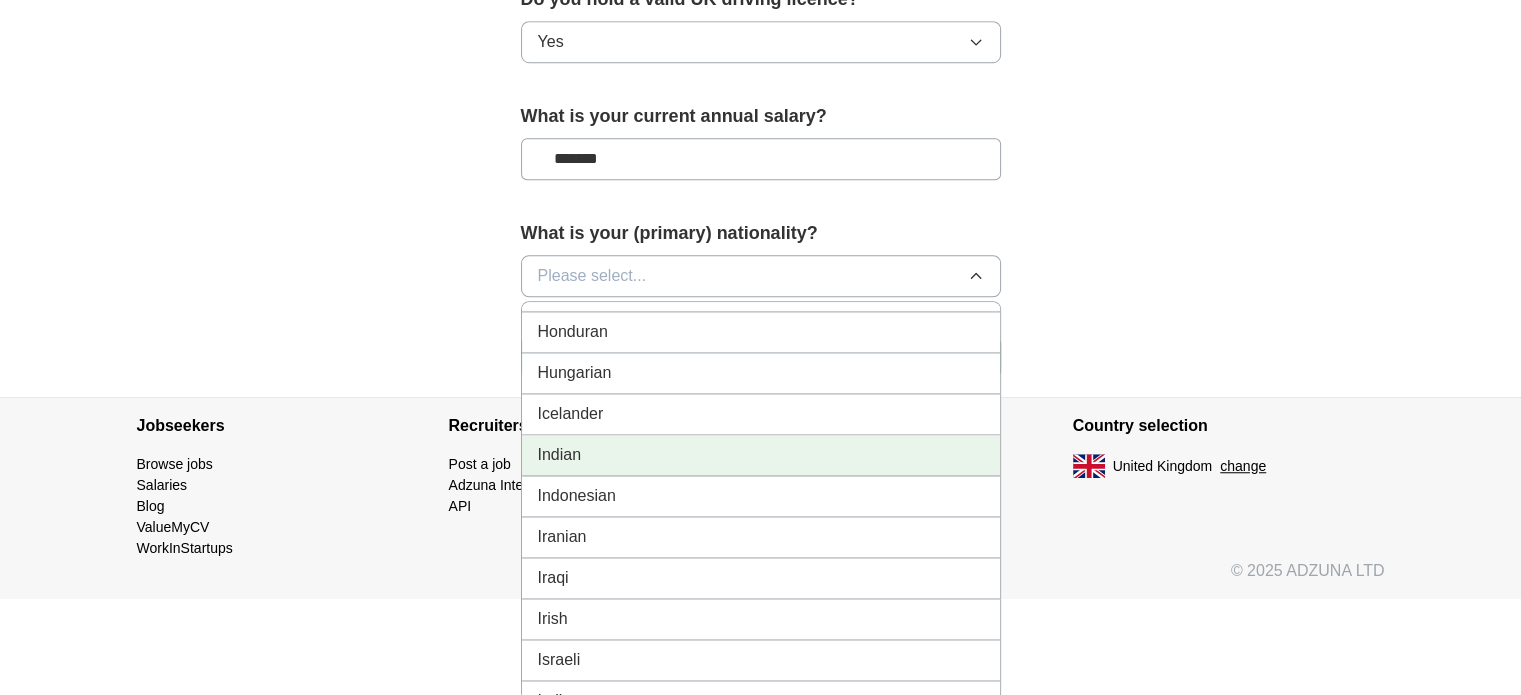 click on "Indian" at bounding box center [761, 455] 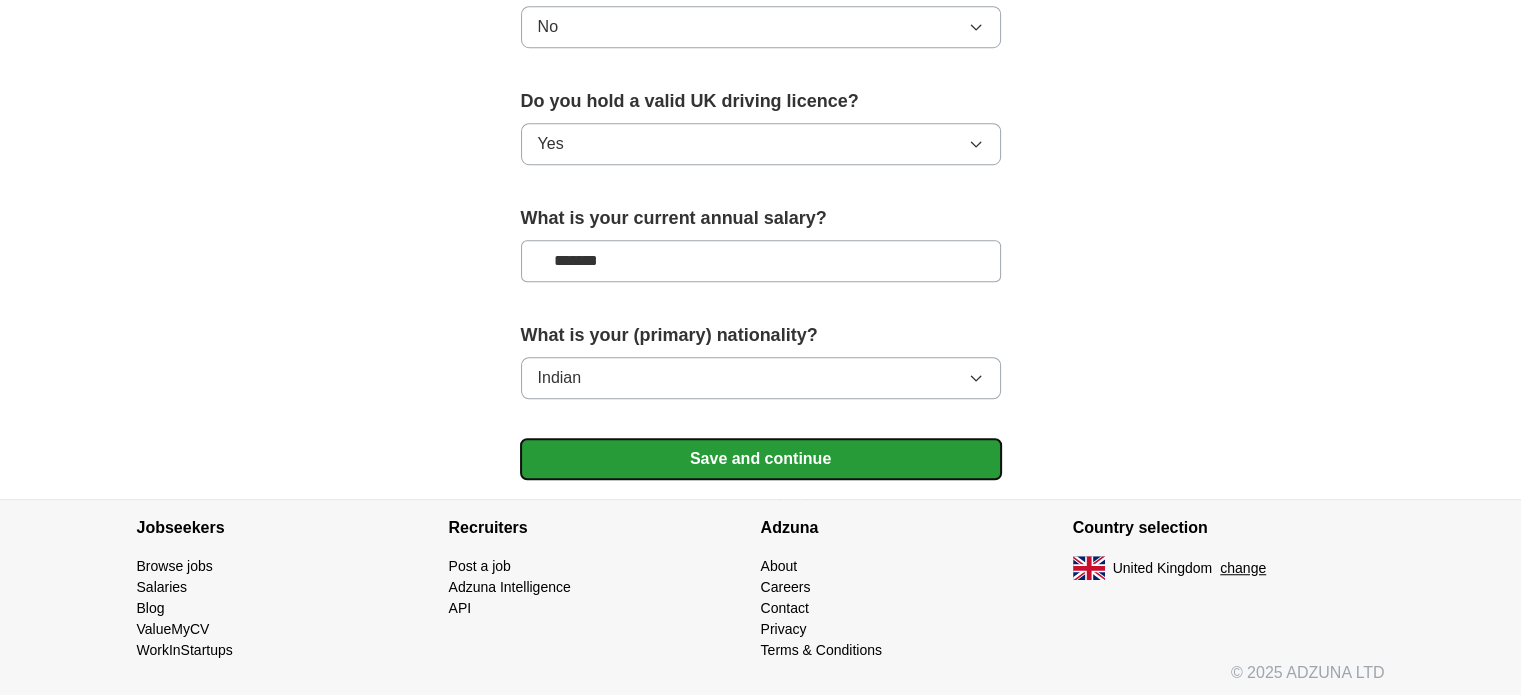 click on "Save and continue" at bounding box center [761, 459] 